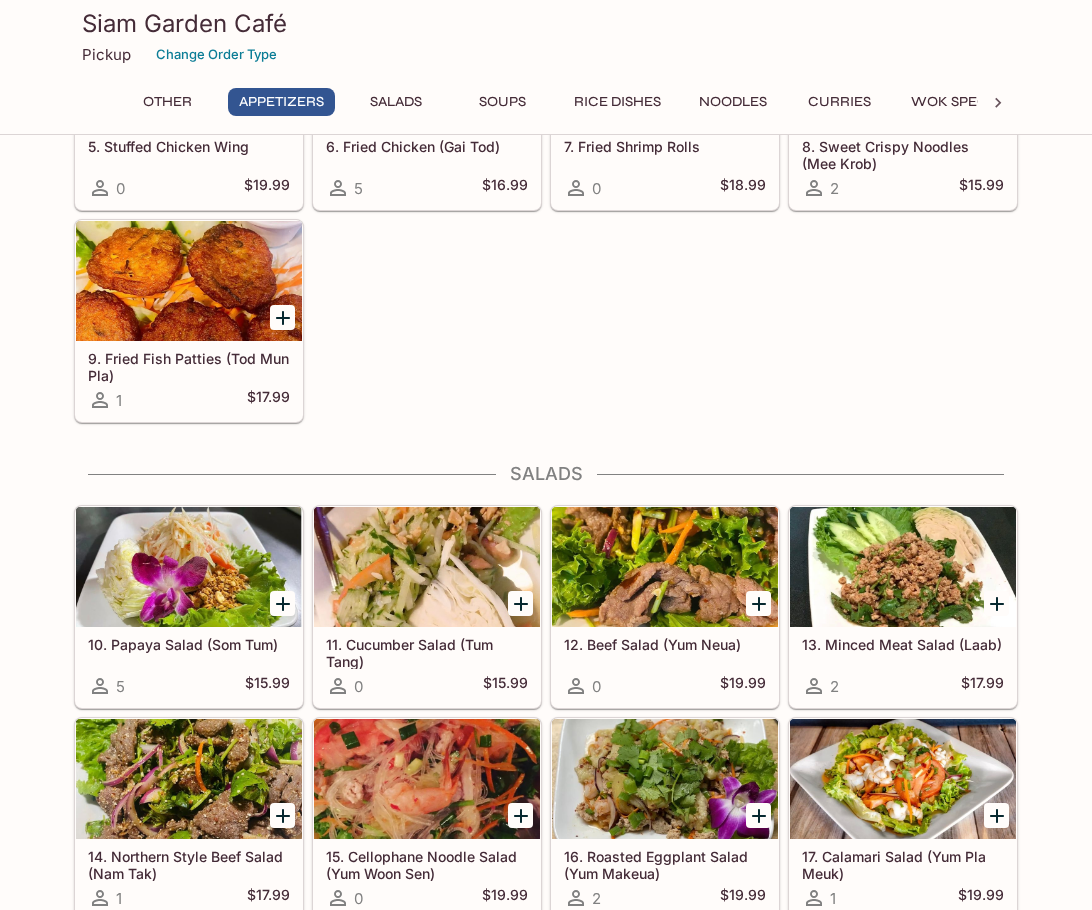 scroll, scrollTop: 800, scrollLeft: 0, axis: vertical 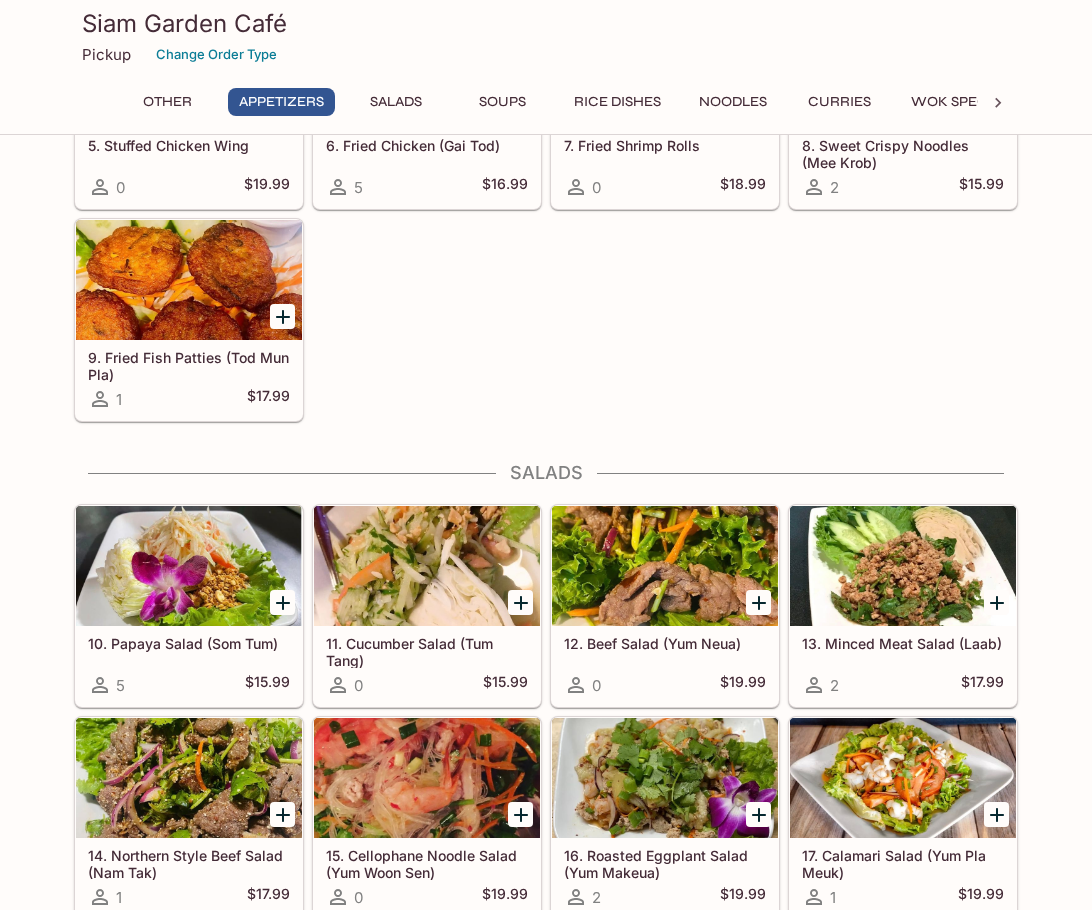 click on "Rice Dishes" at bounding box center (617, 102) 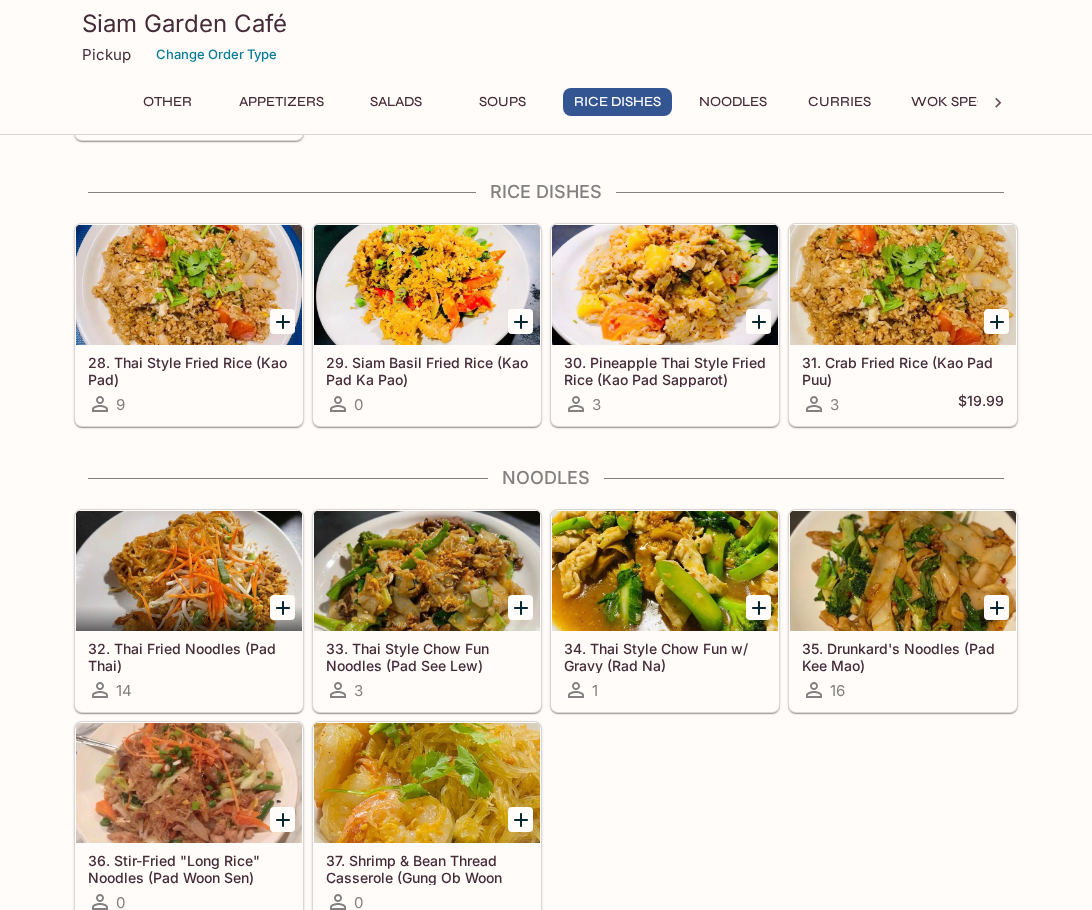 scroll, scrollTop: 2512, scrollLeft: 0, axis: vertical 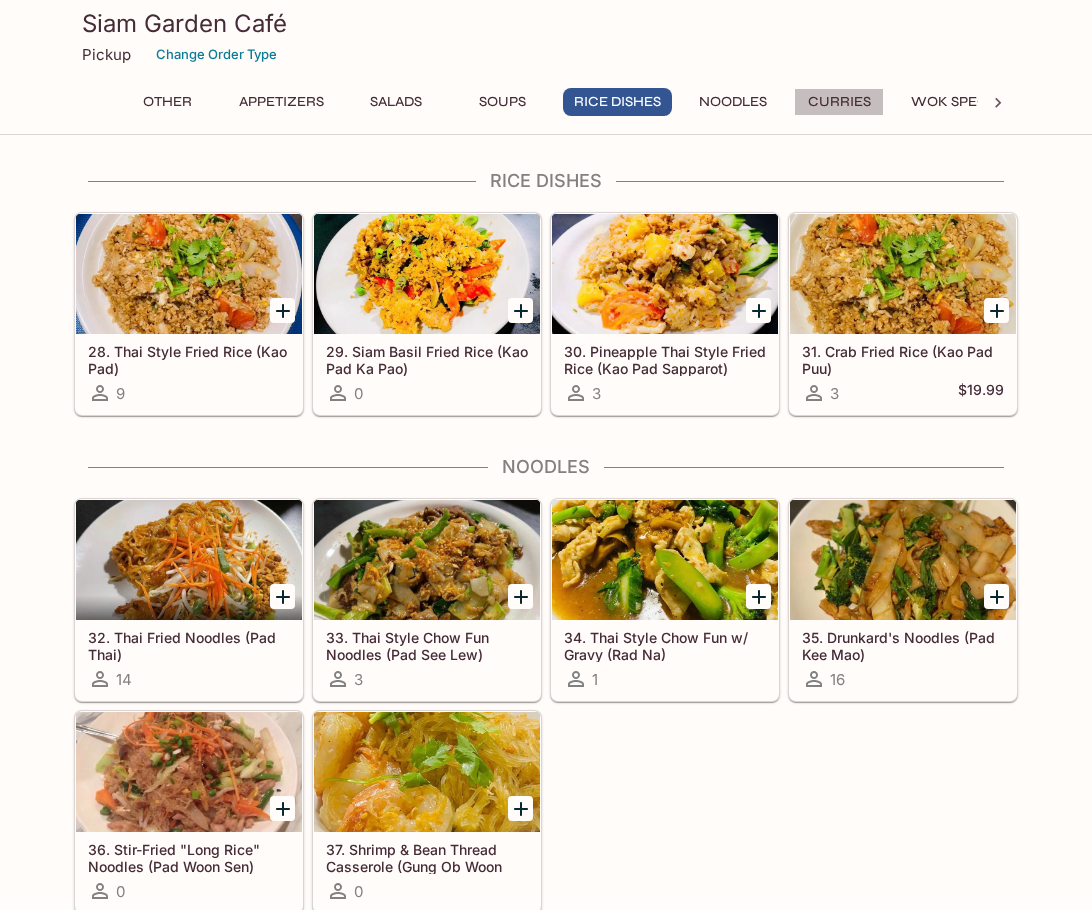 click on "Curries" at bounding box center [839, 102] 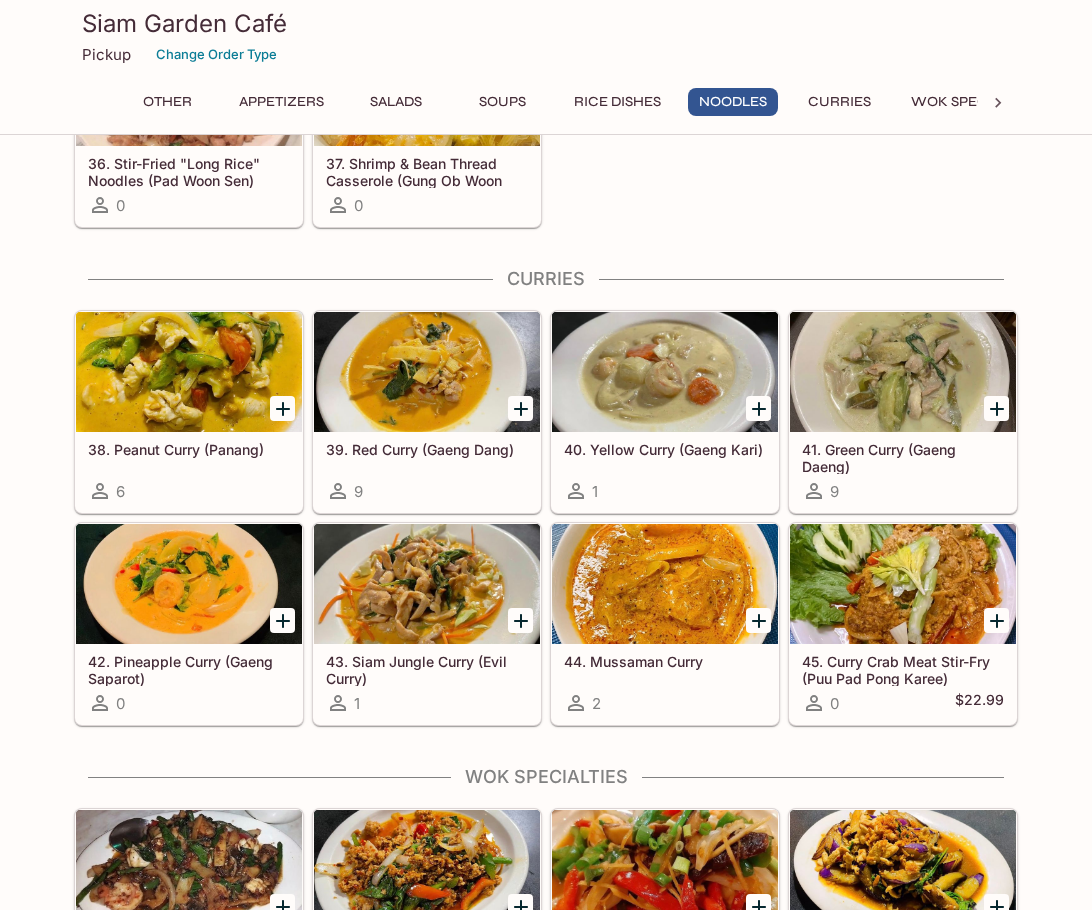 scroll, scrollTop: 3196, scrollLeft: 0, axis: vertical 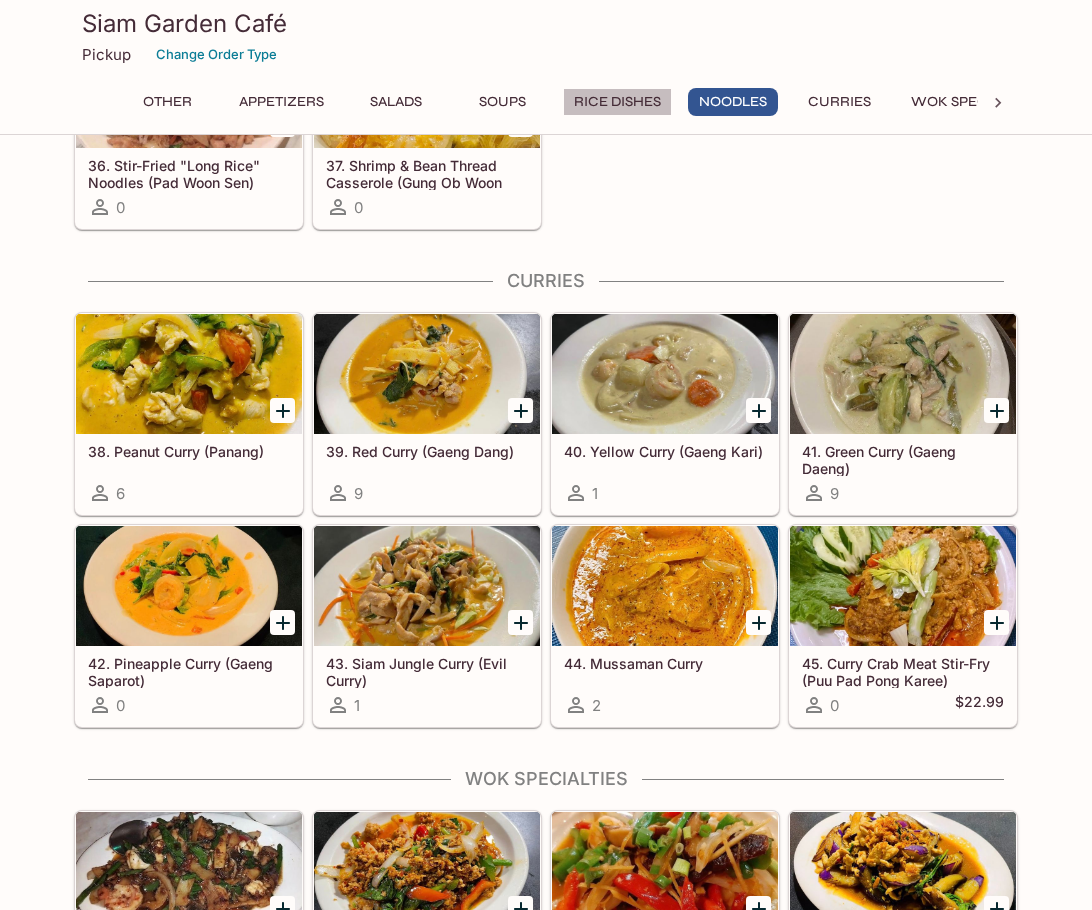 click on "Rice Dishes" at bounding box center (617, 102) 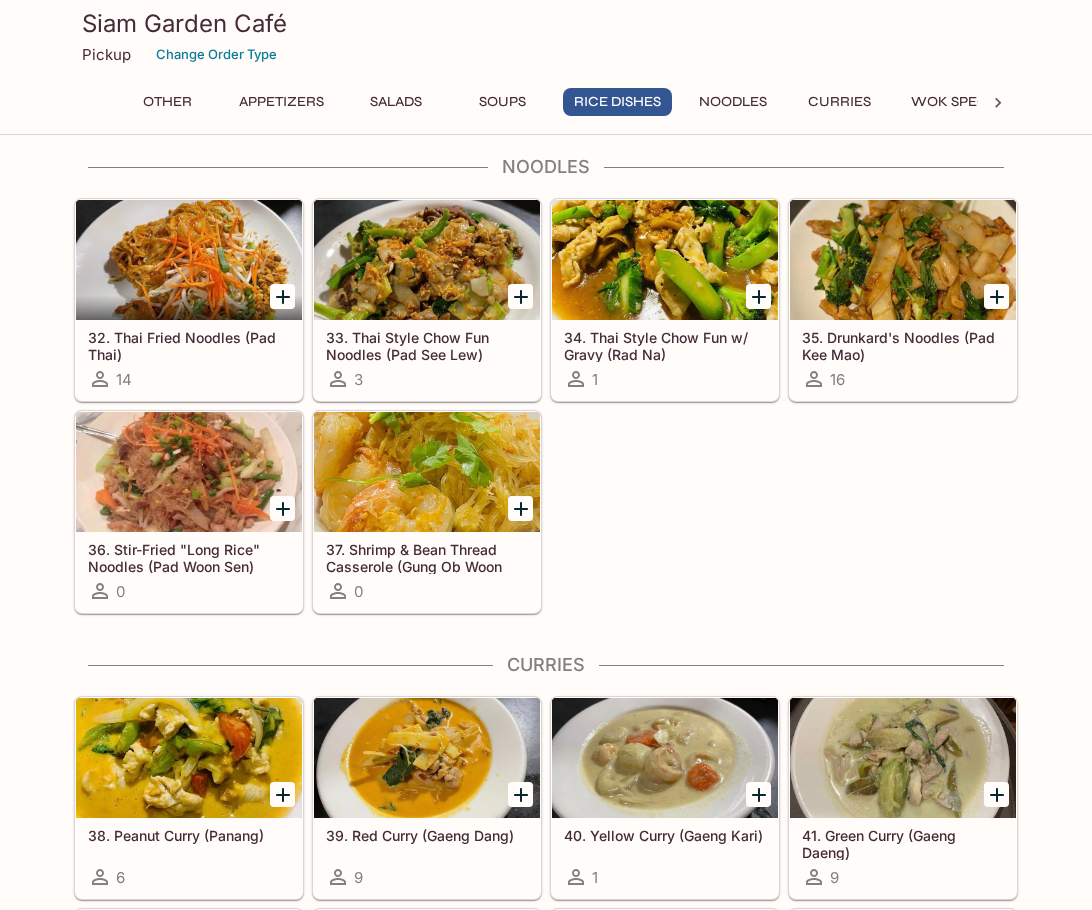 scroll, scrollTop: 3012, scrollLeft: 0, axis: vertical 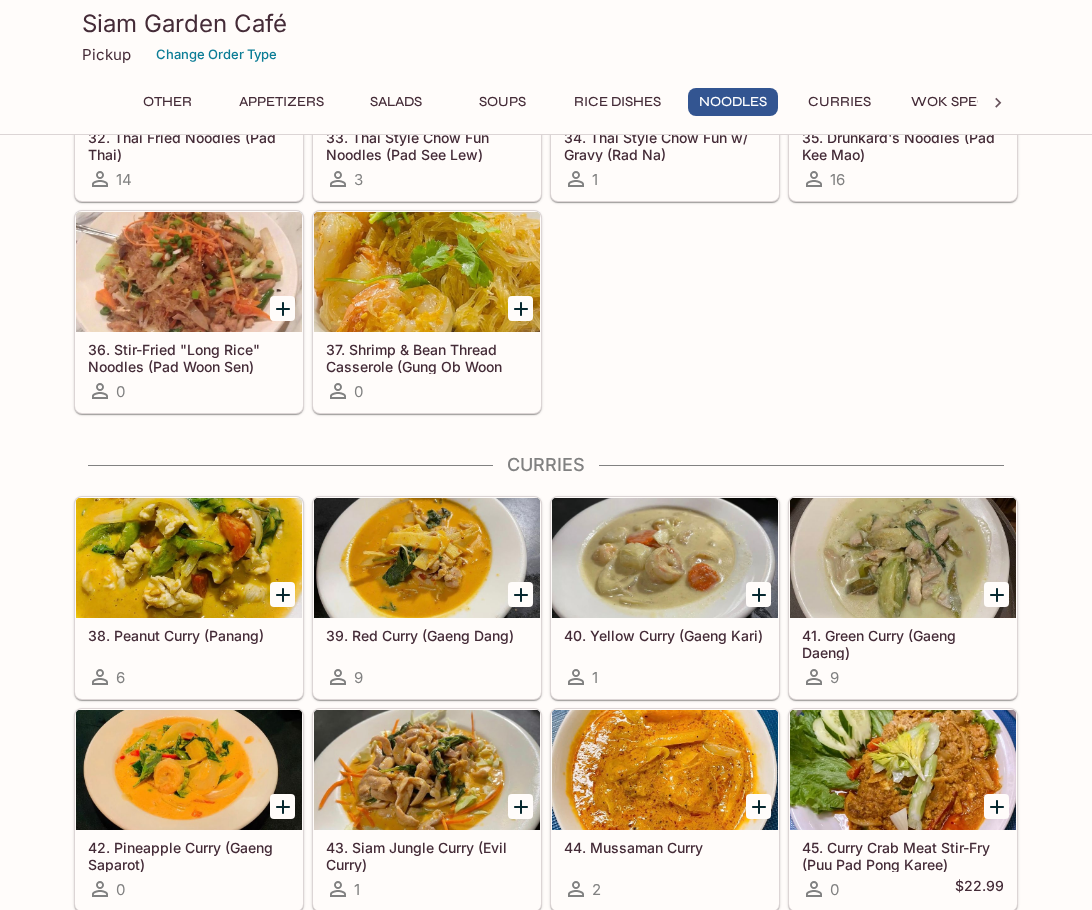 click at bounding box center (427, 558) 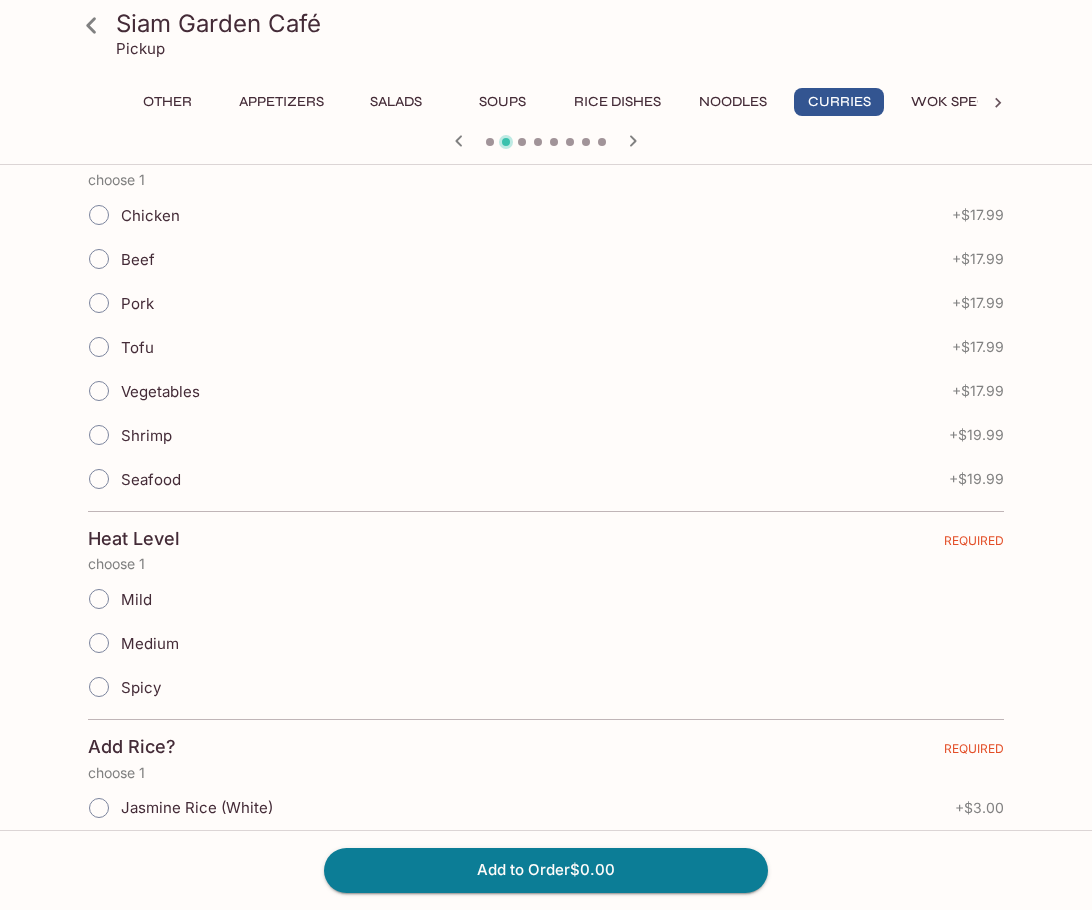 scroll, scrollTop: 300, scrollLeft: 0, axis: vertical 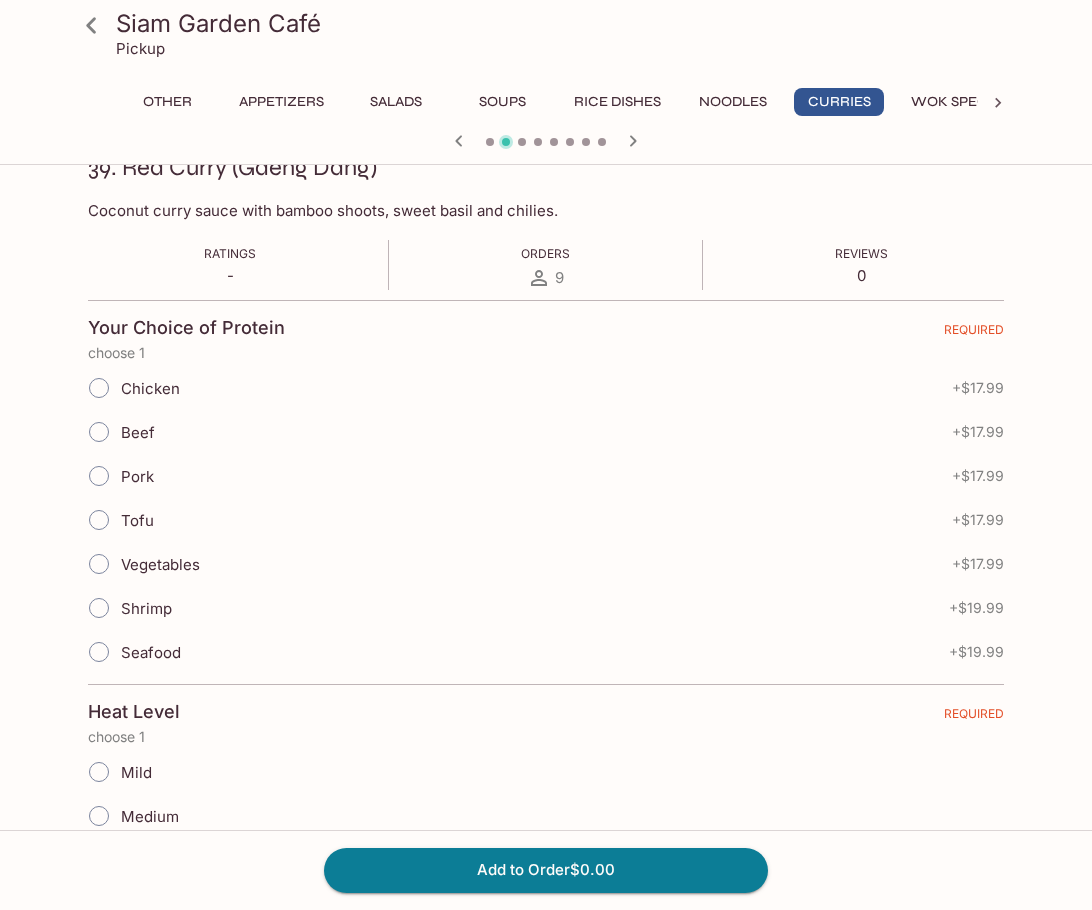 click on "Chicken" at bounding box center [99, 388] 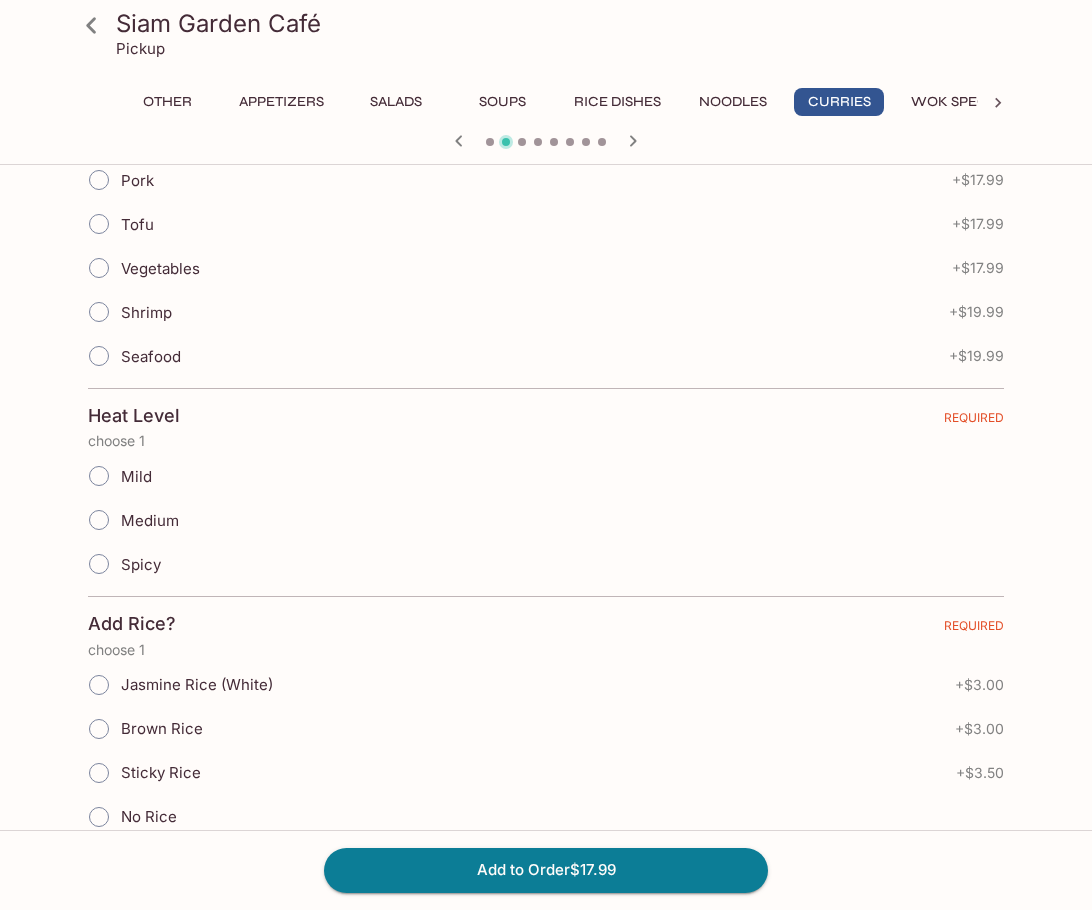 scroll, scrollTop: 600, scrollLeft: 0, axis: vertical 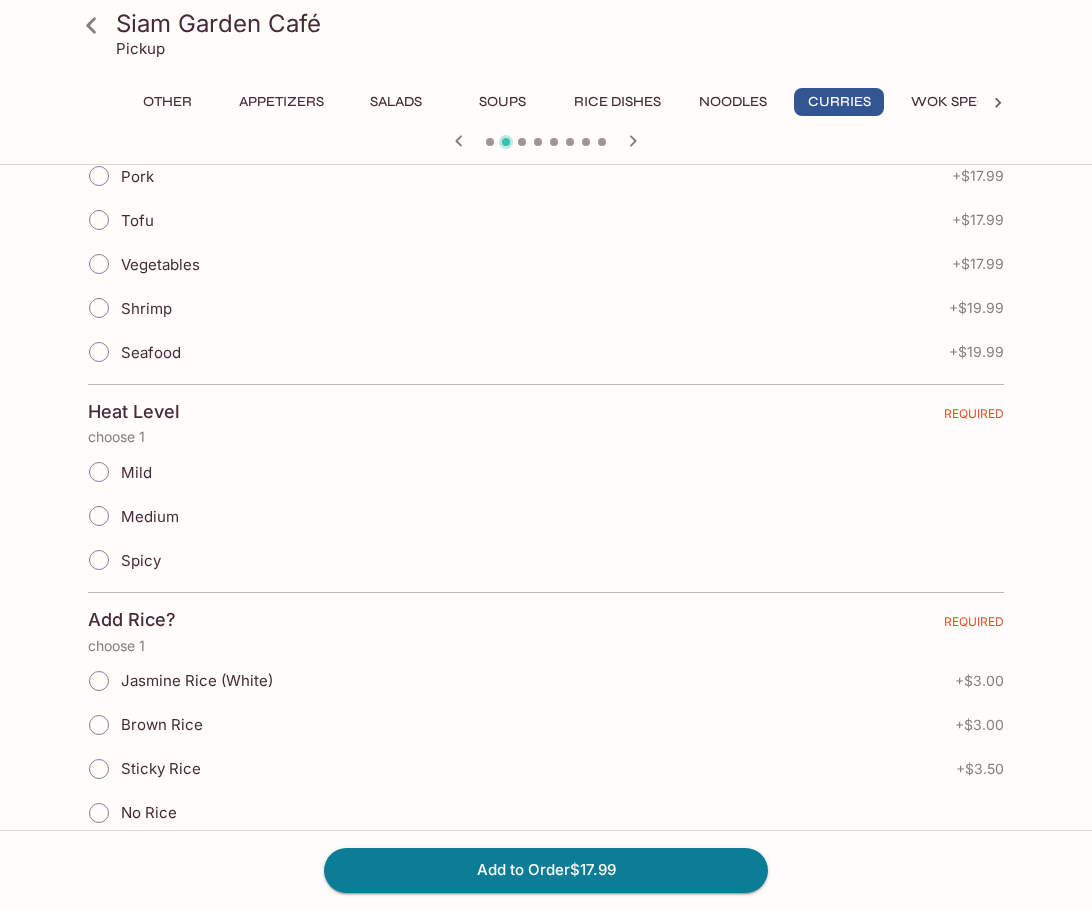 click on "Mild" at bounding box center [99, 472] 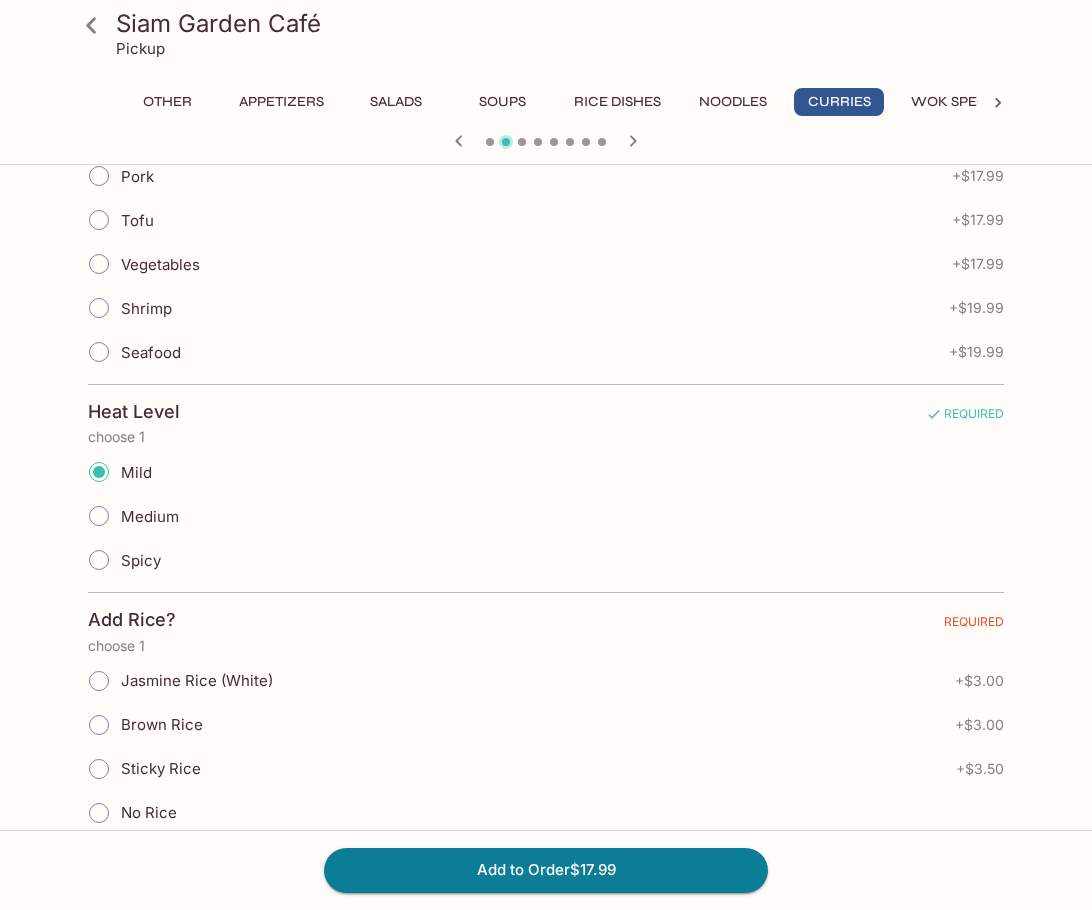 click on "Jasmine Rice (White)" at bounding box center [99, 681] 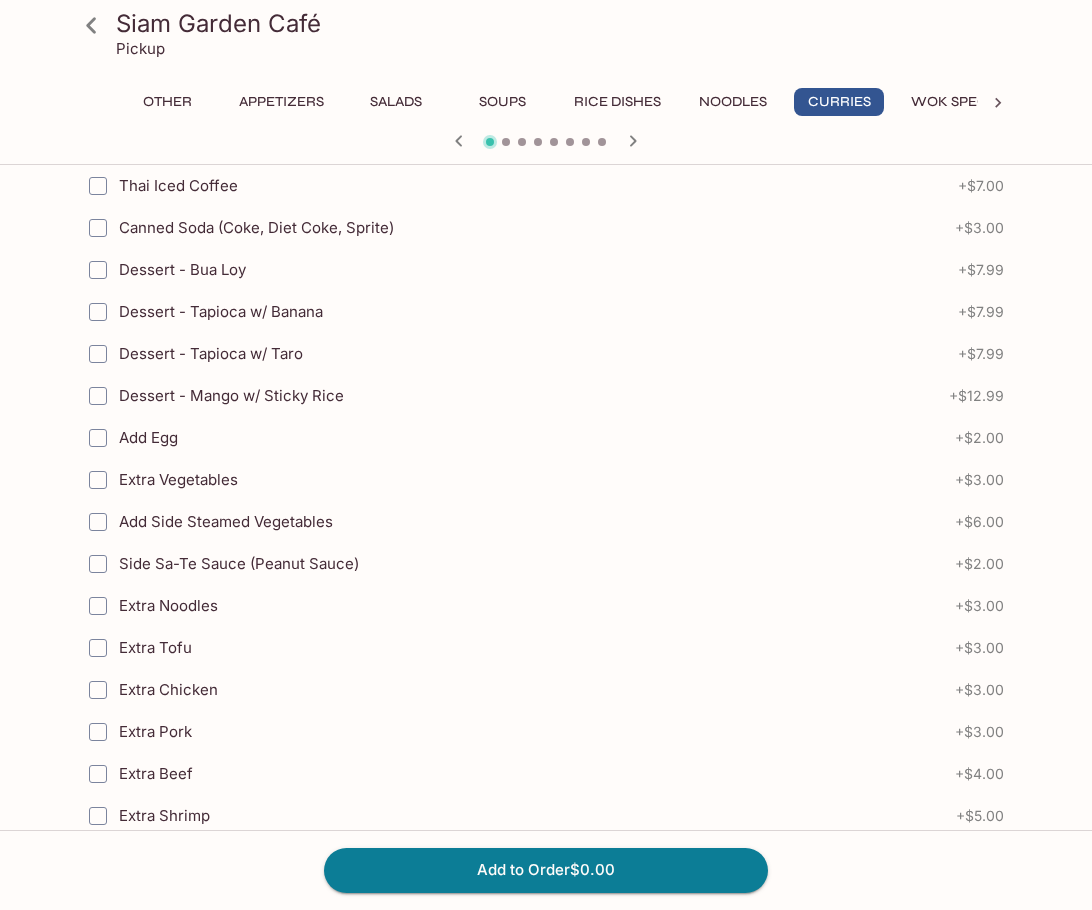 scroll, scrollTop: 1463, scrollLeft: 0, axis: vertical 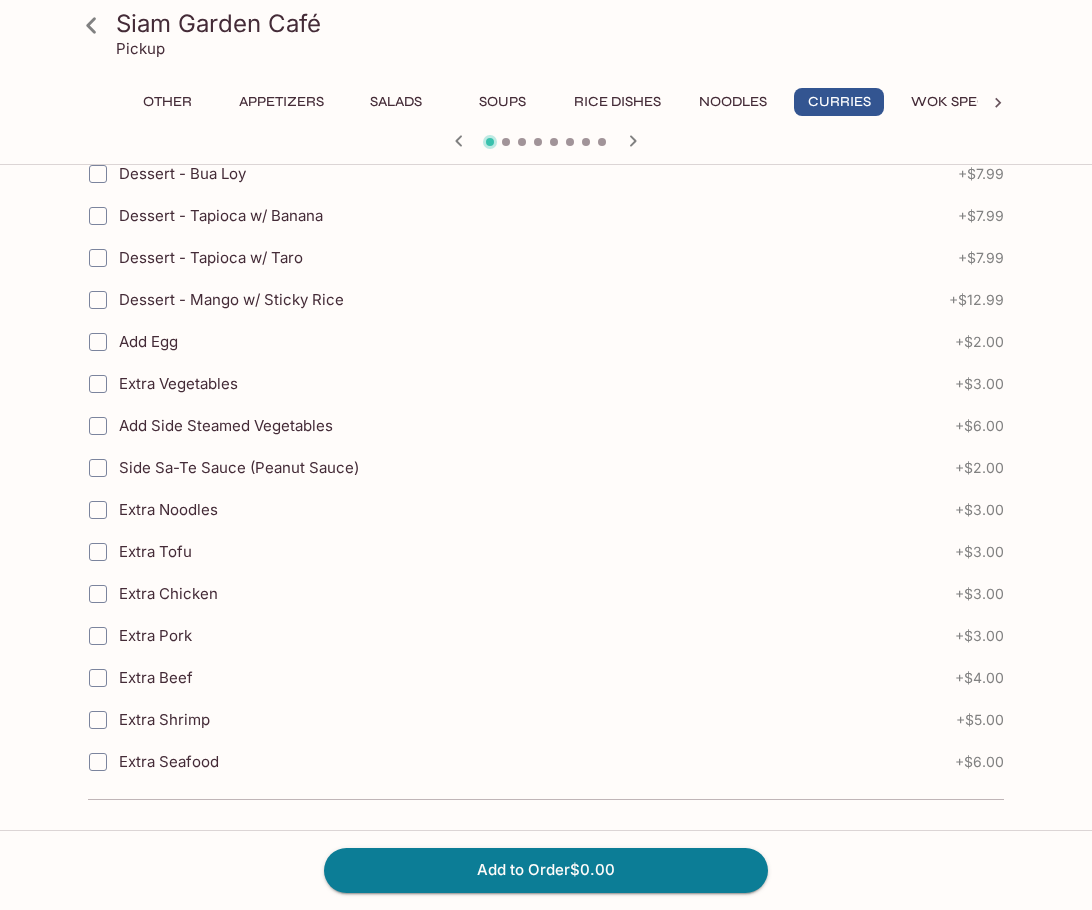 click 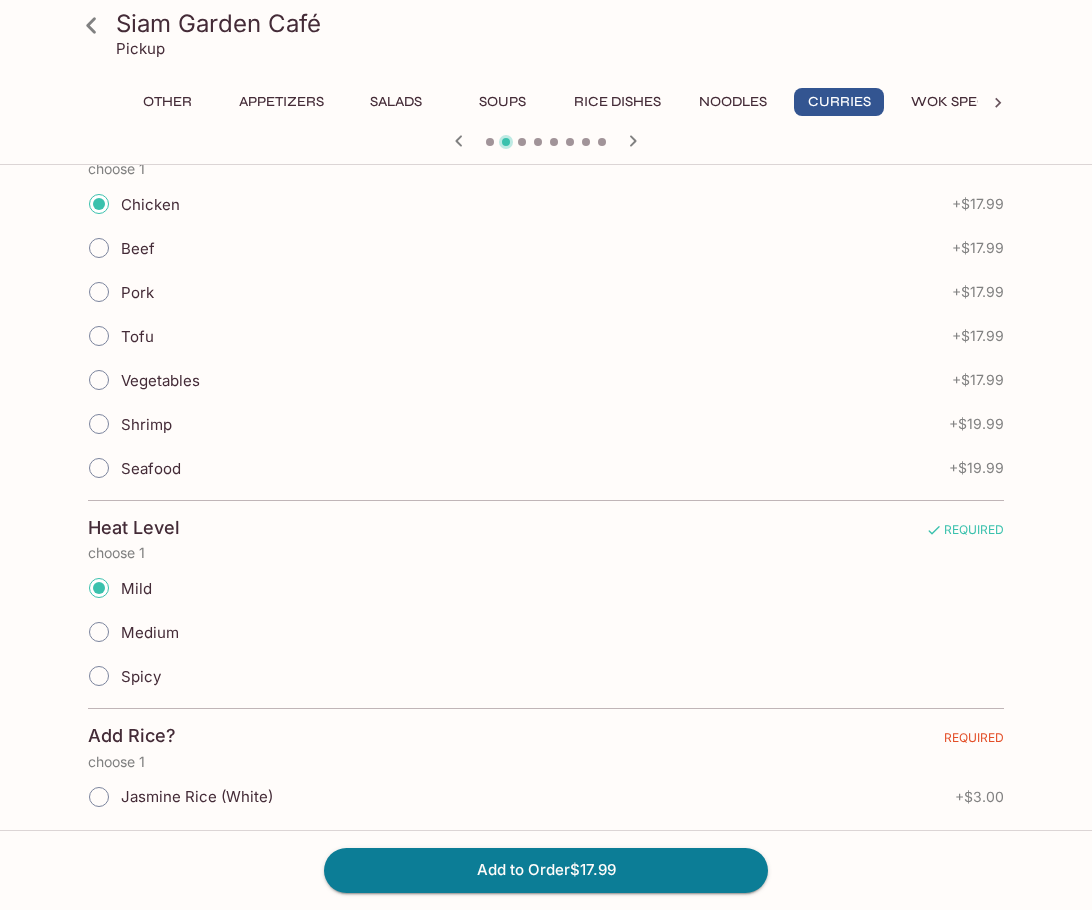 scroll, scrollTop: 763, scrollLeft: 0, axis: vertical 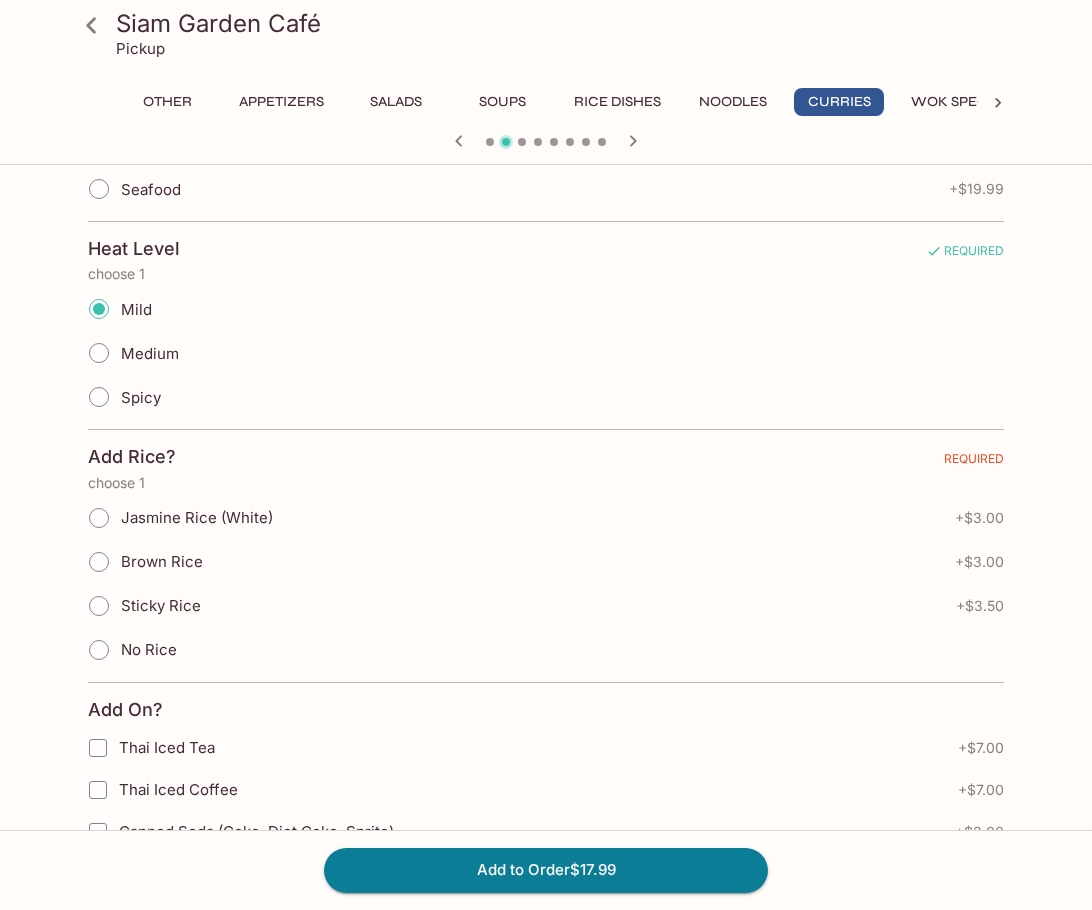 click on "Jasmine Rice (White)" at bounding box center (197, 517) 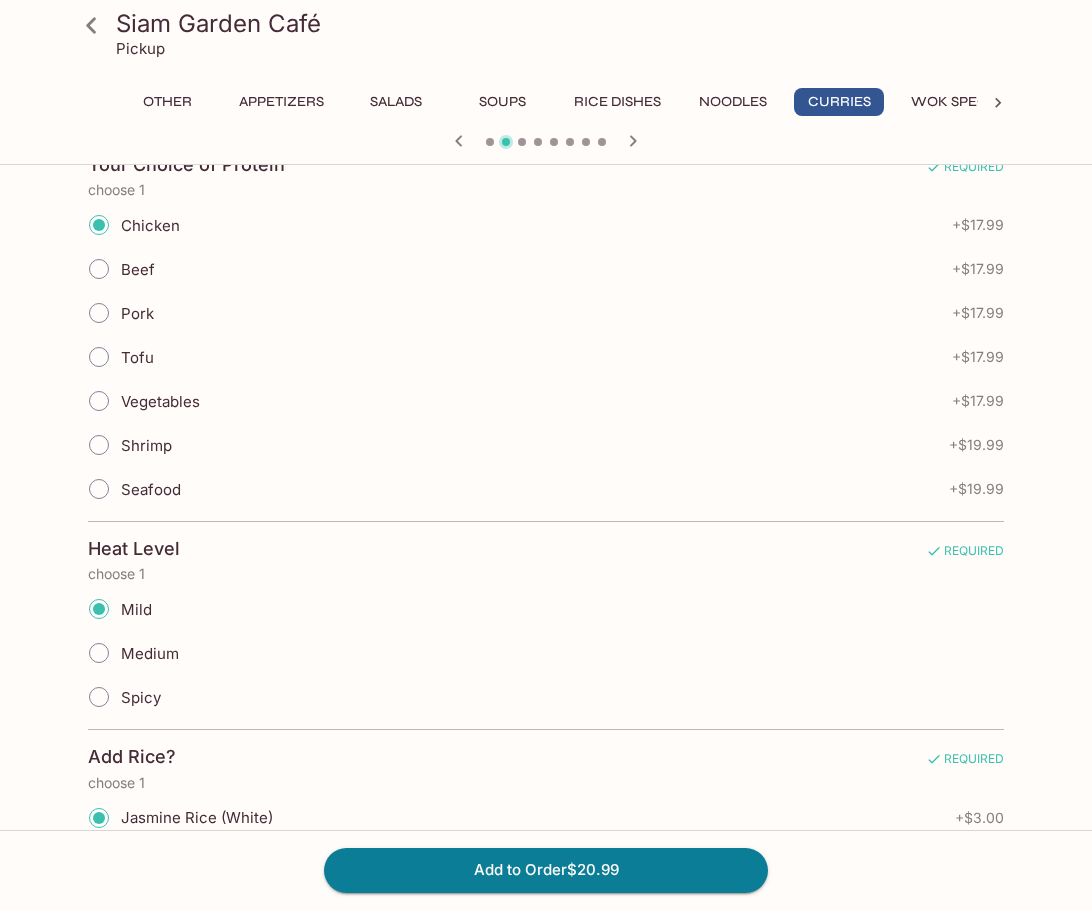 scroll, scrollTop: 0, scrollLeft: 0, axis: both 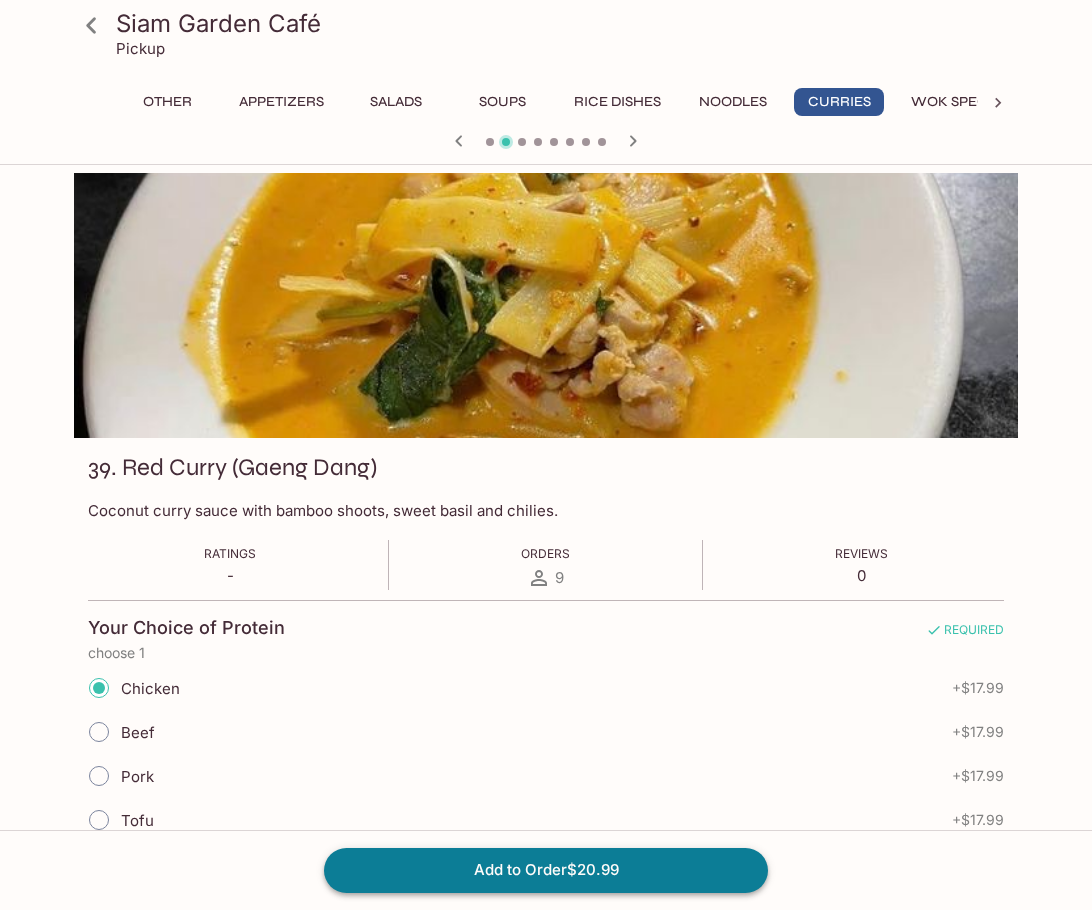 click on "Add to Order  $20.99" at bounding box center (546, 870) 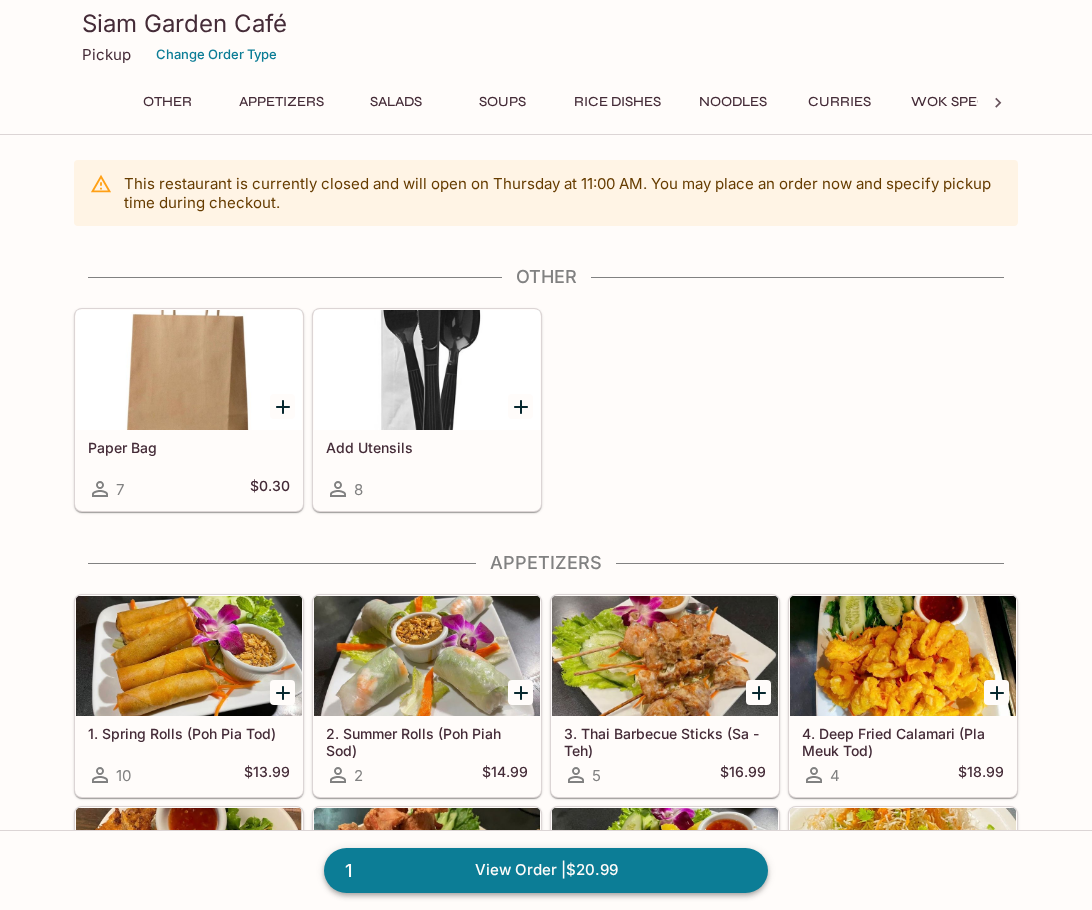 click on "1 View Order | $20.99" at bounding box center [546, 870] 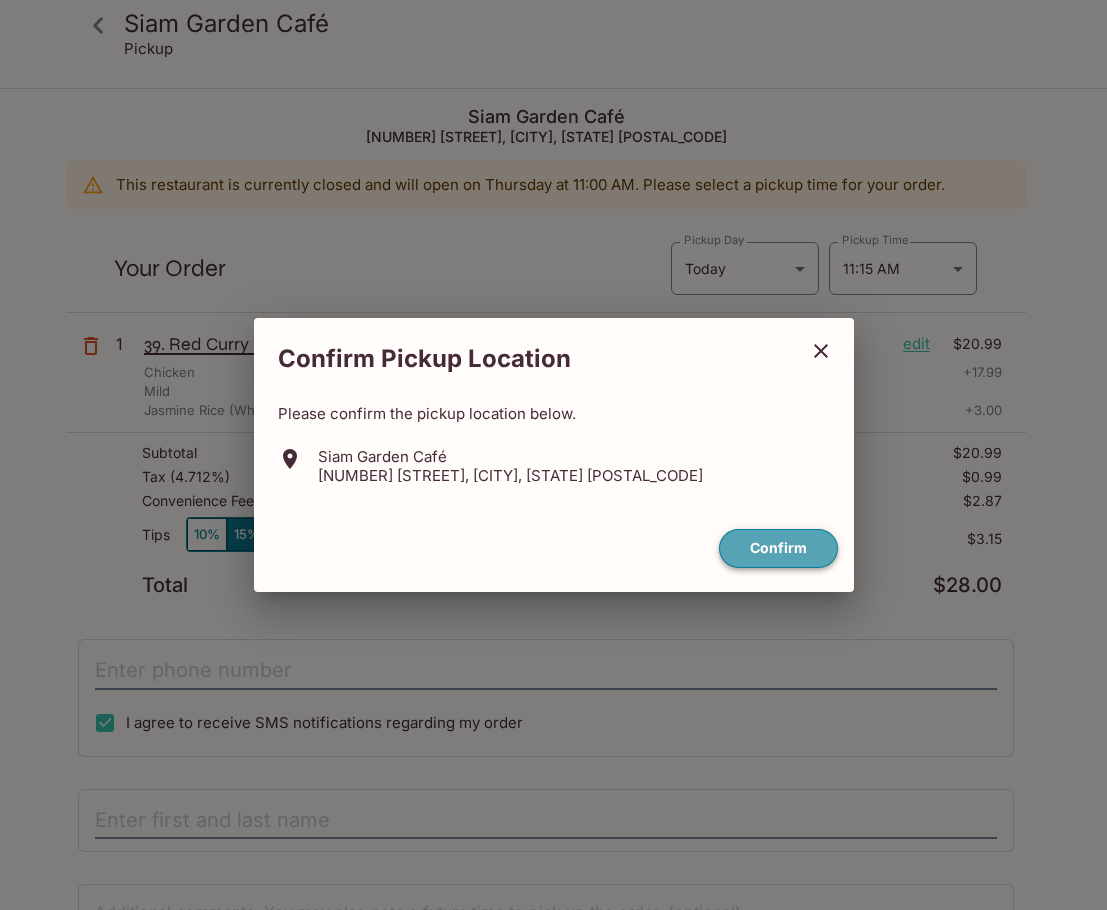 click on "Confirm" at bounding box center [778, 548] 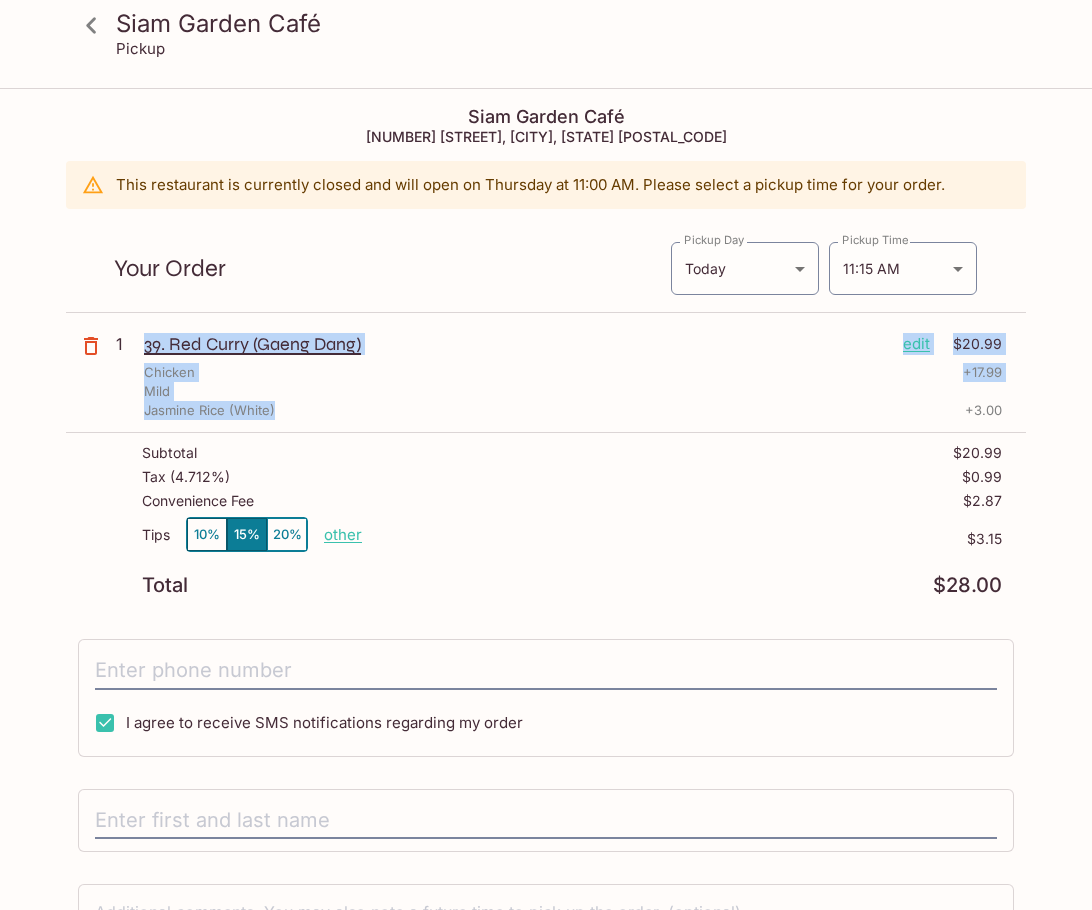 drag, startPoint x: 299, startPoint y: 416, endPoint x: 124, endPoint y: 354, distance: 185.6583 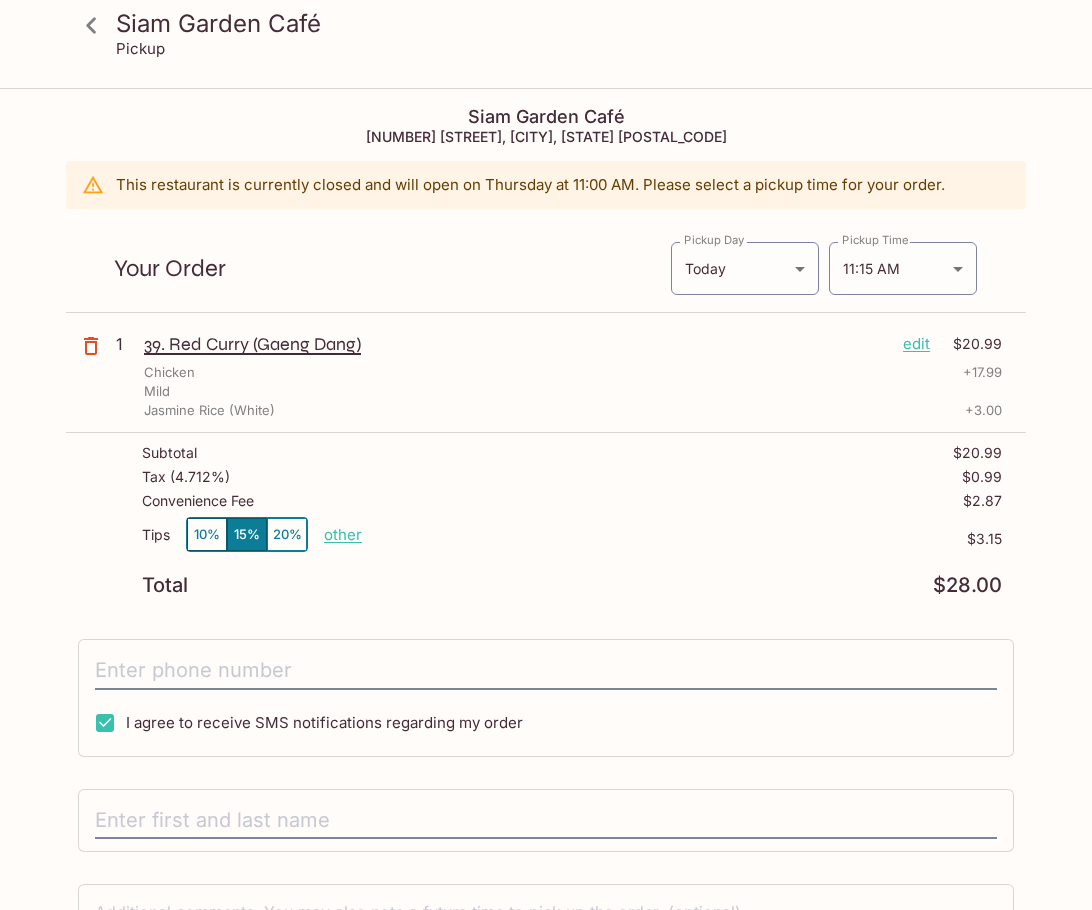 click on "[BUSINESS_NAME] Pickup [BUSINESS_NAME] [NUMBER] [STREET], [CITY], [STATE] This restaurant is currently closed and will open on Thursday at 11:00 AM . Please select a pickup time for your order. Your Order Pickup Day Today Today Pickup Day Pickup Time 11:15 AM [DATE] Pickup Time 1 39. Red Curry (Gaeng Dang) edit $20.99 Chicken + 17.99 Mild Jasmine Rice (White) + 3.00 Subtotal $20.99 Tax ( 4.712% ) $0.99 Convenience Fee $2.87 Tips 10% 15% 20% other $3.15 Total $28.00 I agree to receive SMS notifications regarding my order x Pay with Credit Card" at bounding box center [546, 580] 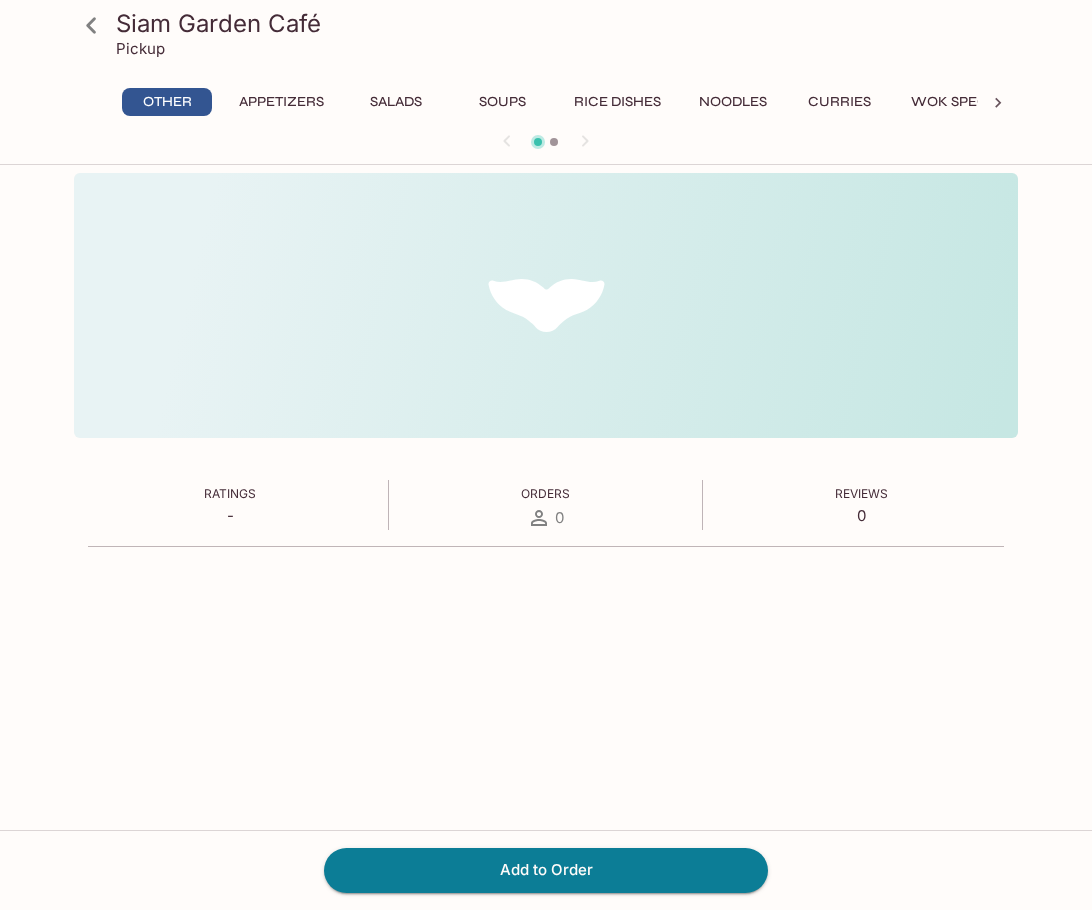 scroll, scrollTop: 0, scrollLeft: 0, axis: both 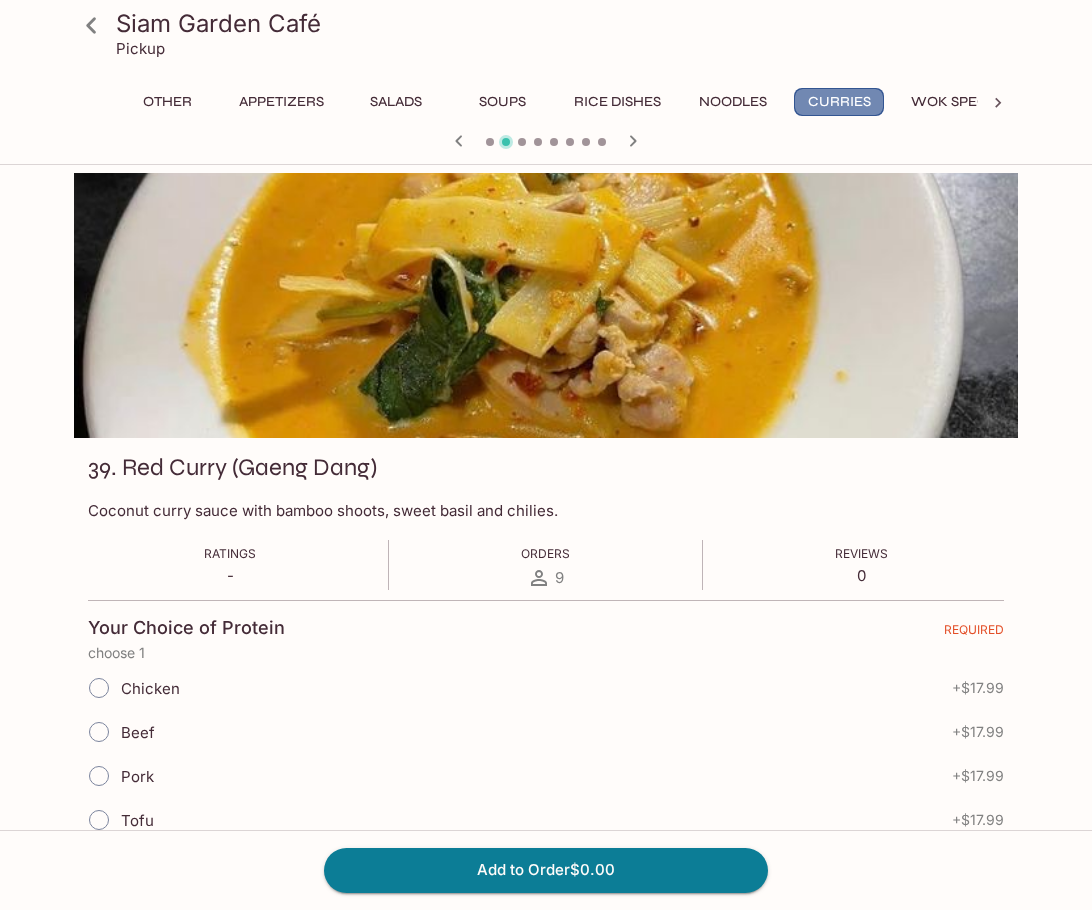 click on "Curries" at bounding box center (839, 102) 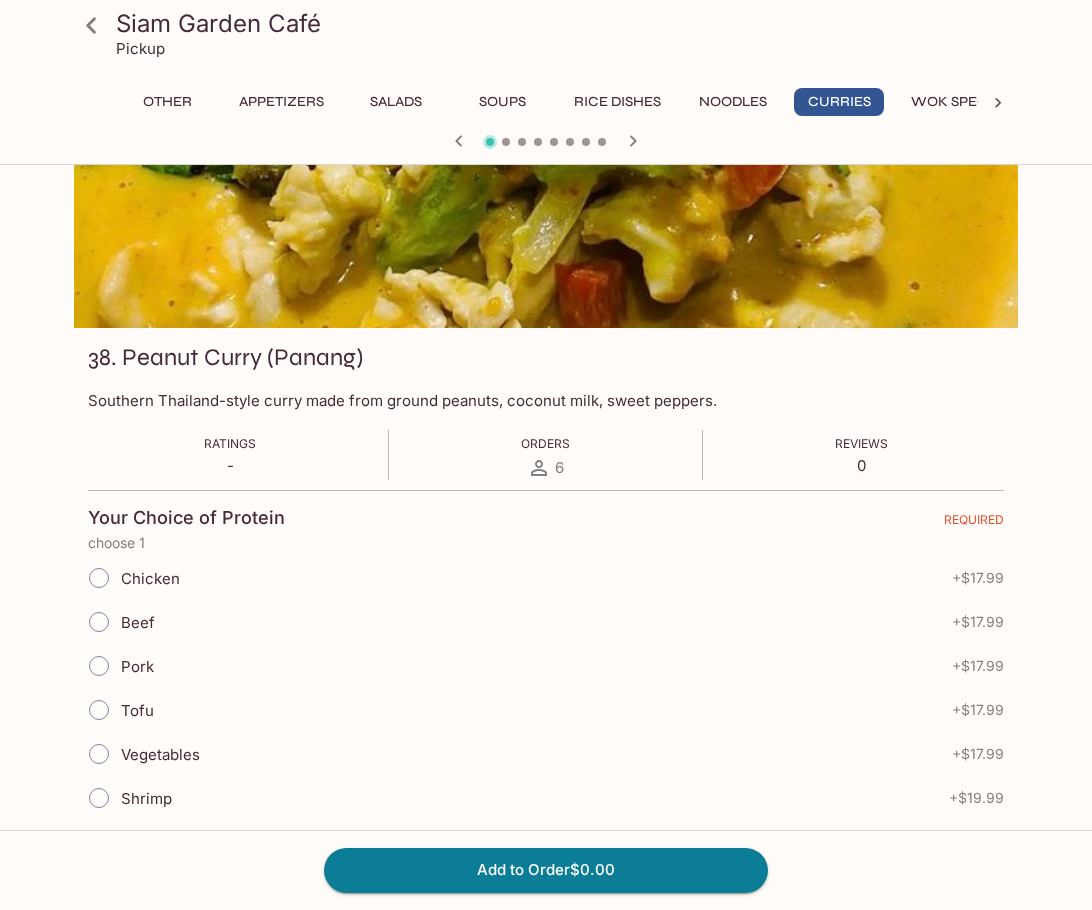 scroll, scrollTop: 0, scrollLeft: 0, axis: both 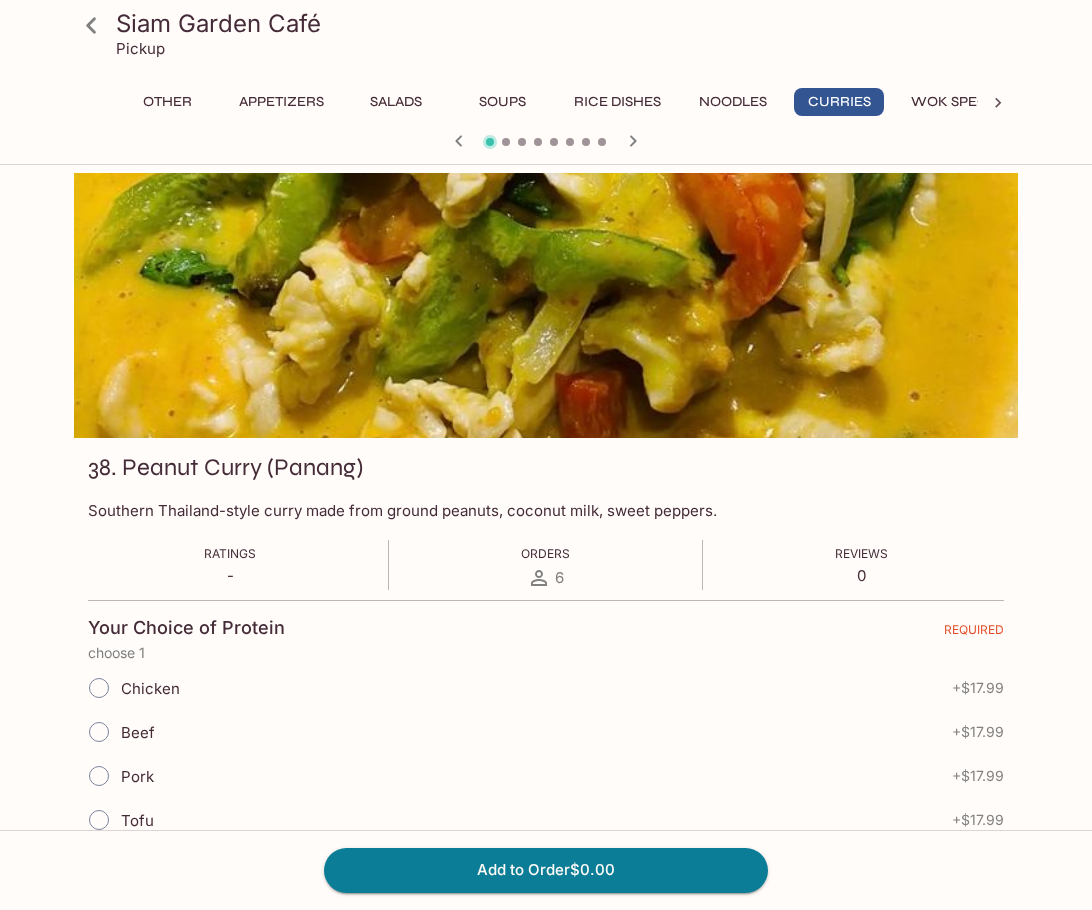 click on "Noodles" at bounding box center [733, 102] 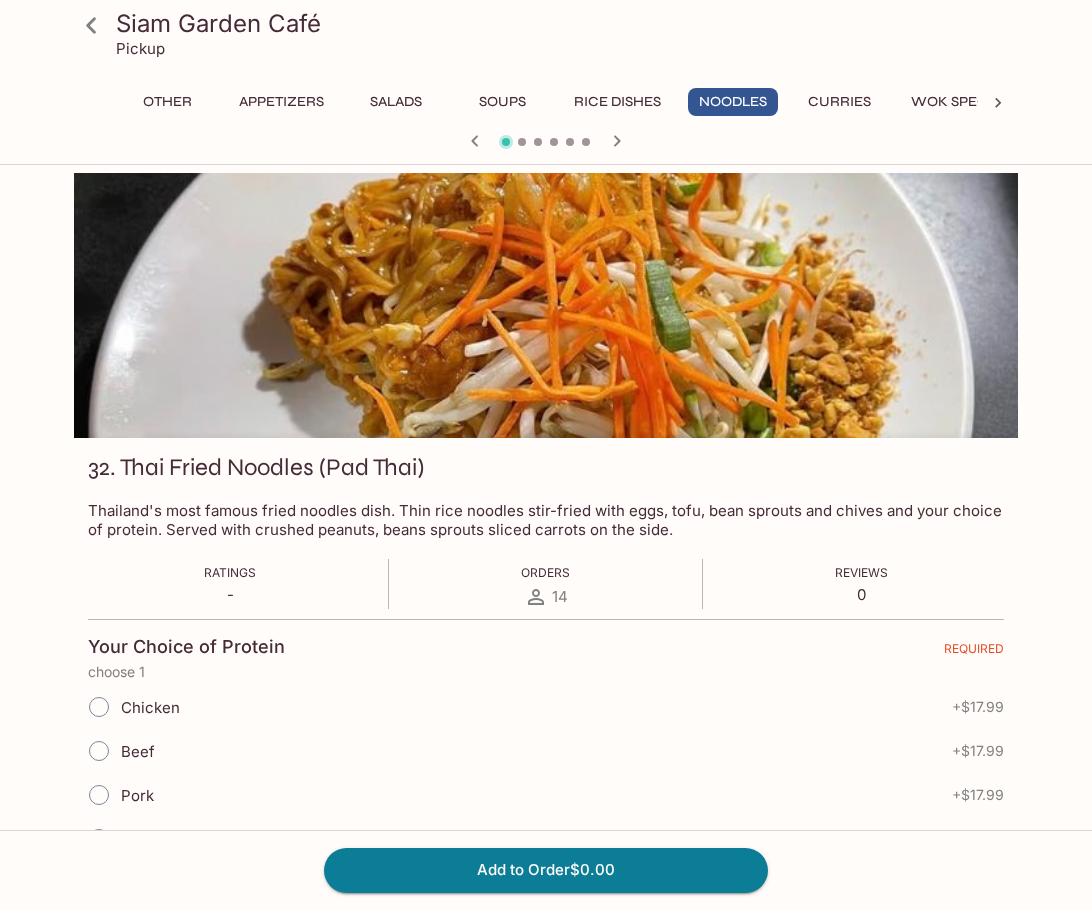 click 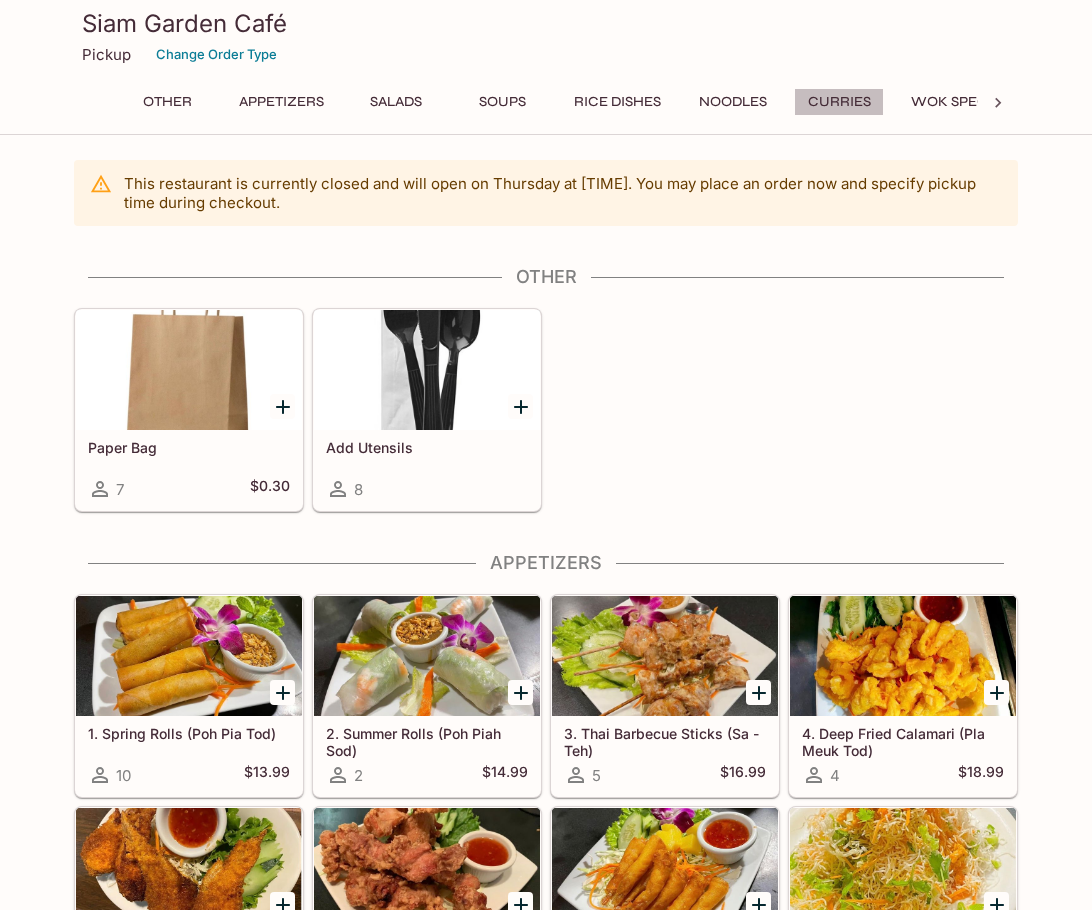 click on "Curries" at bounding box center [839, 102] 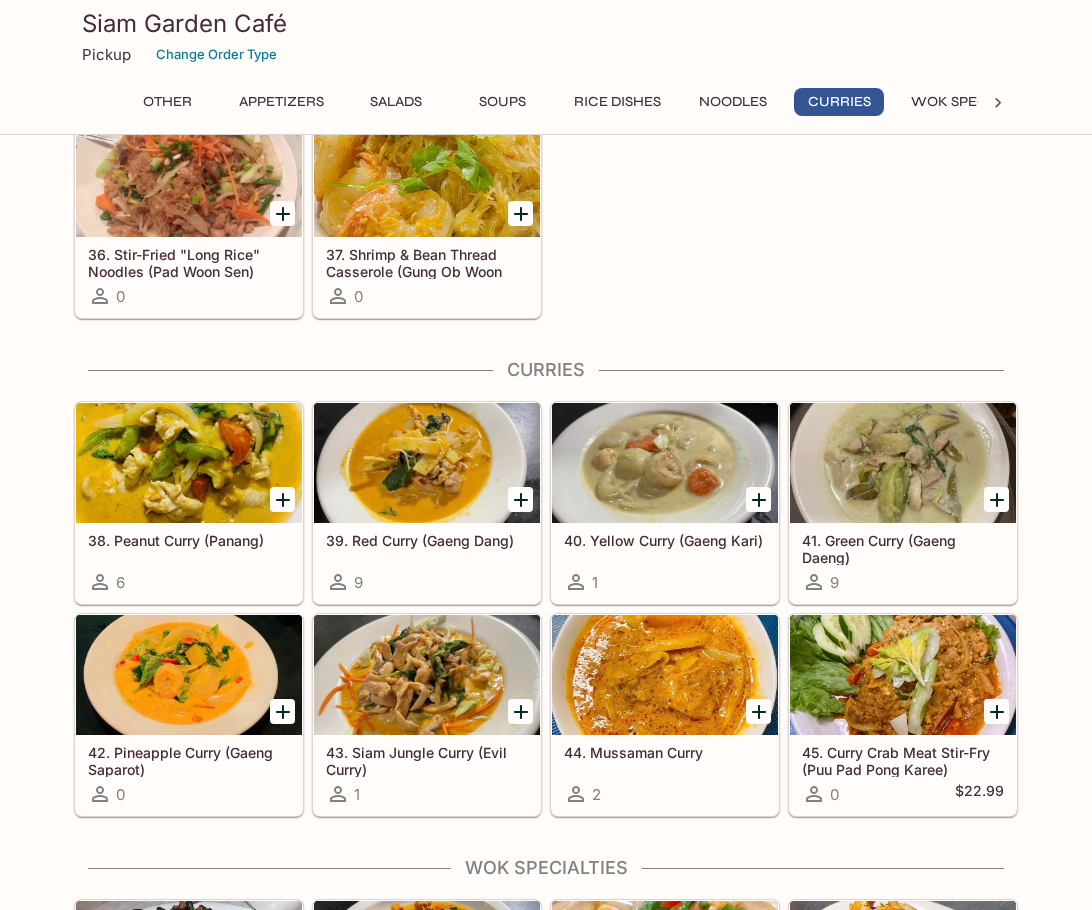 scroll, scrollTop: 3296, scrollLeft: 0, axis: vertical 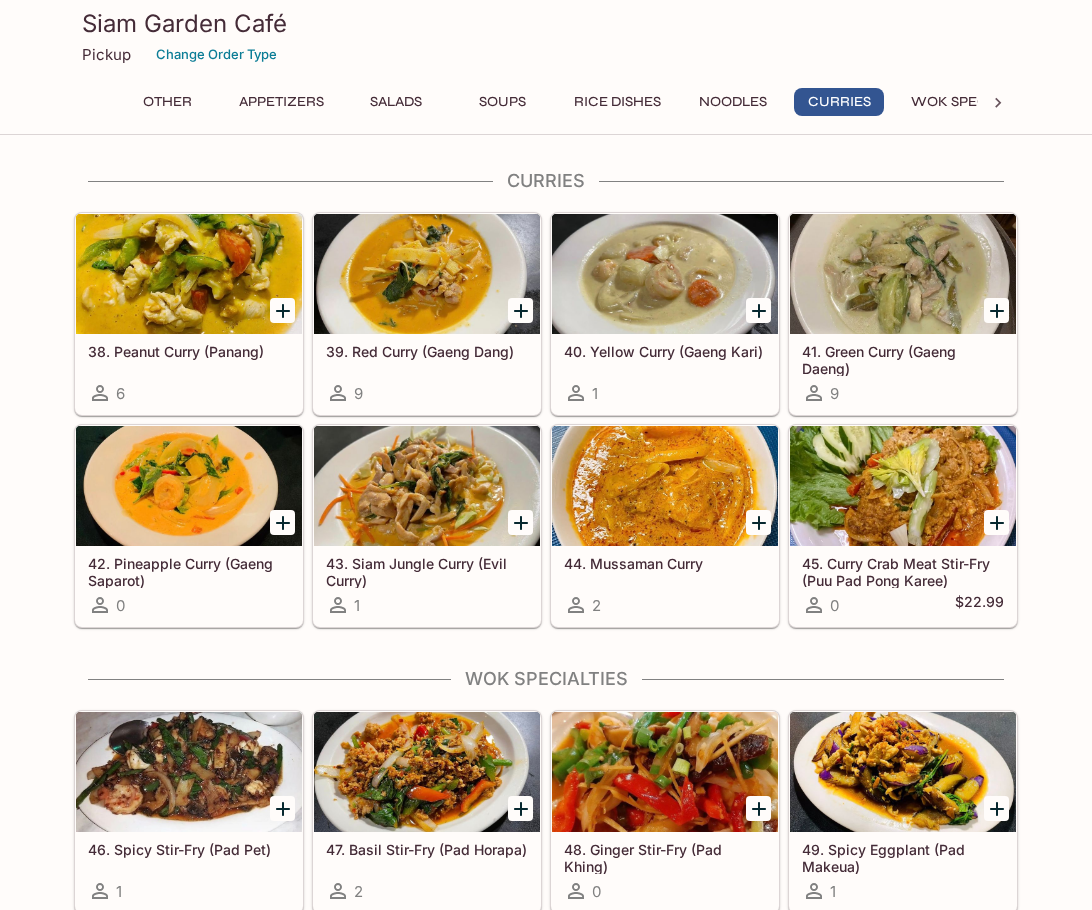 click at bounding box center [189, 274] 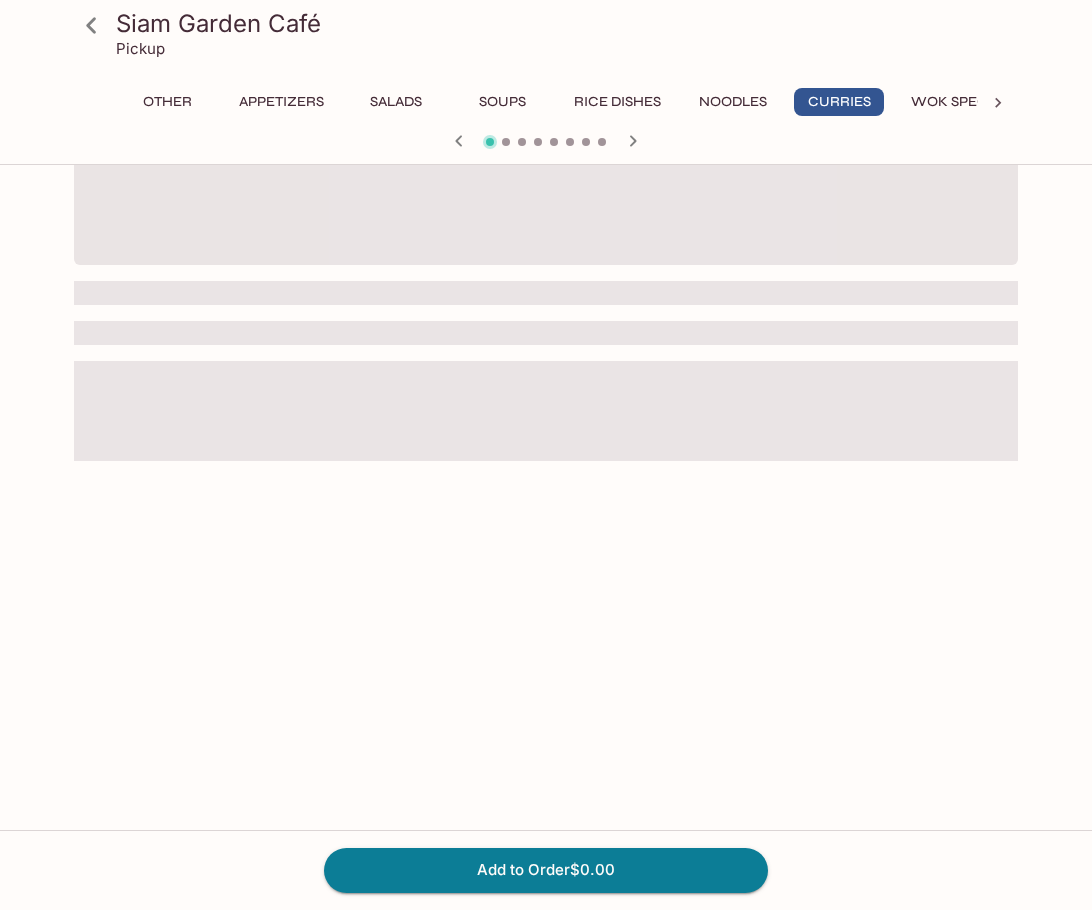 scroll, scrollTop: 0, scrollLeft: 0, axis: both 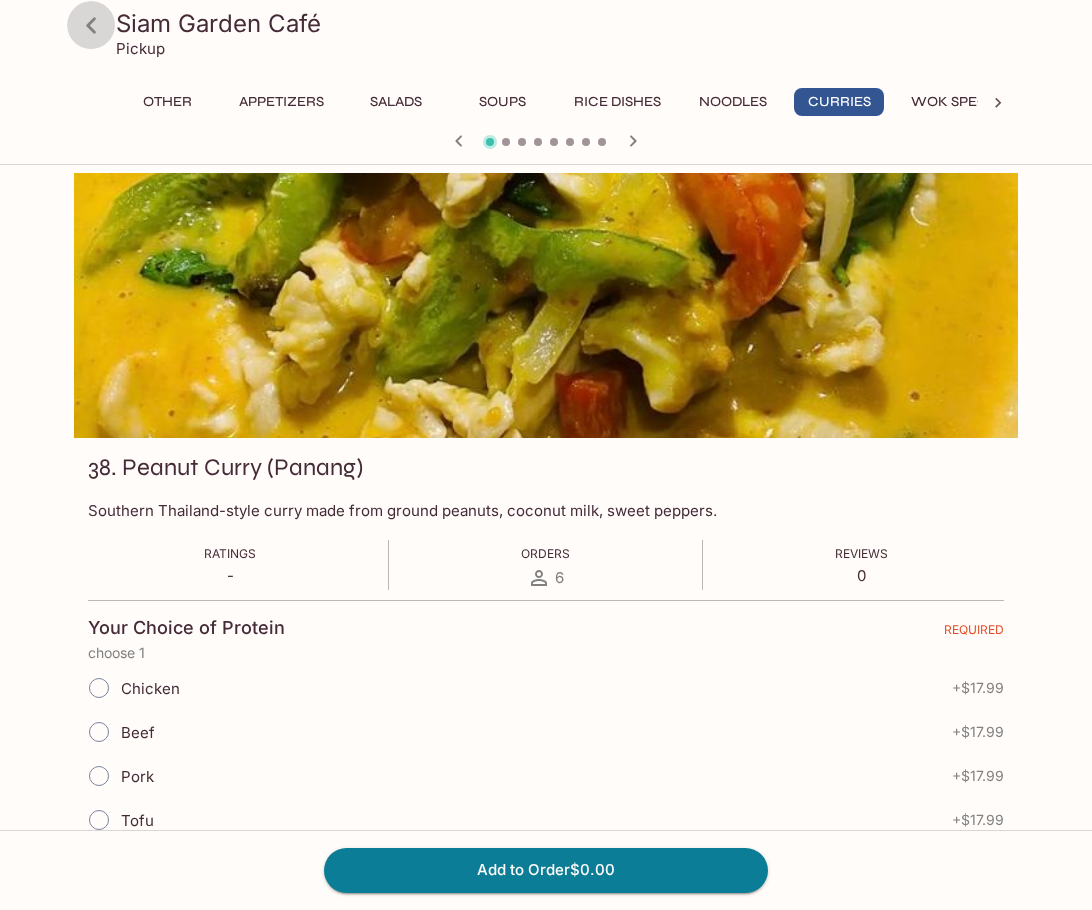 click 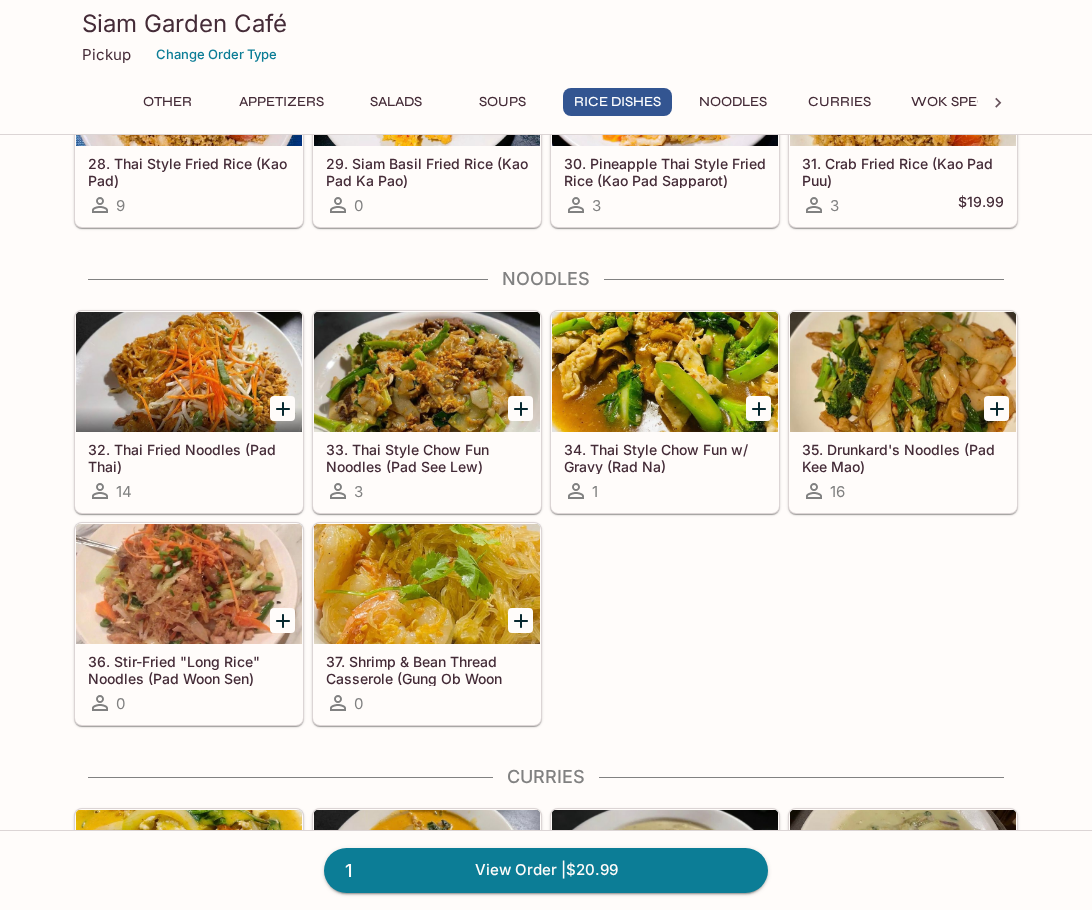 scroll, scrollTop: 2900, scrollLeft: 0, axis: vertical 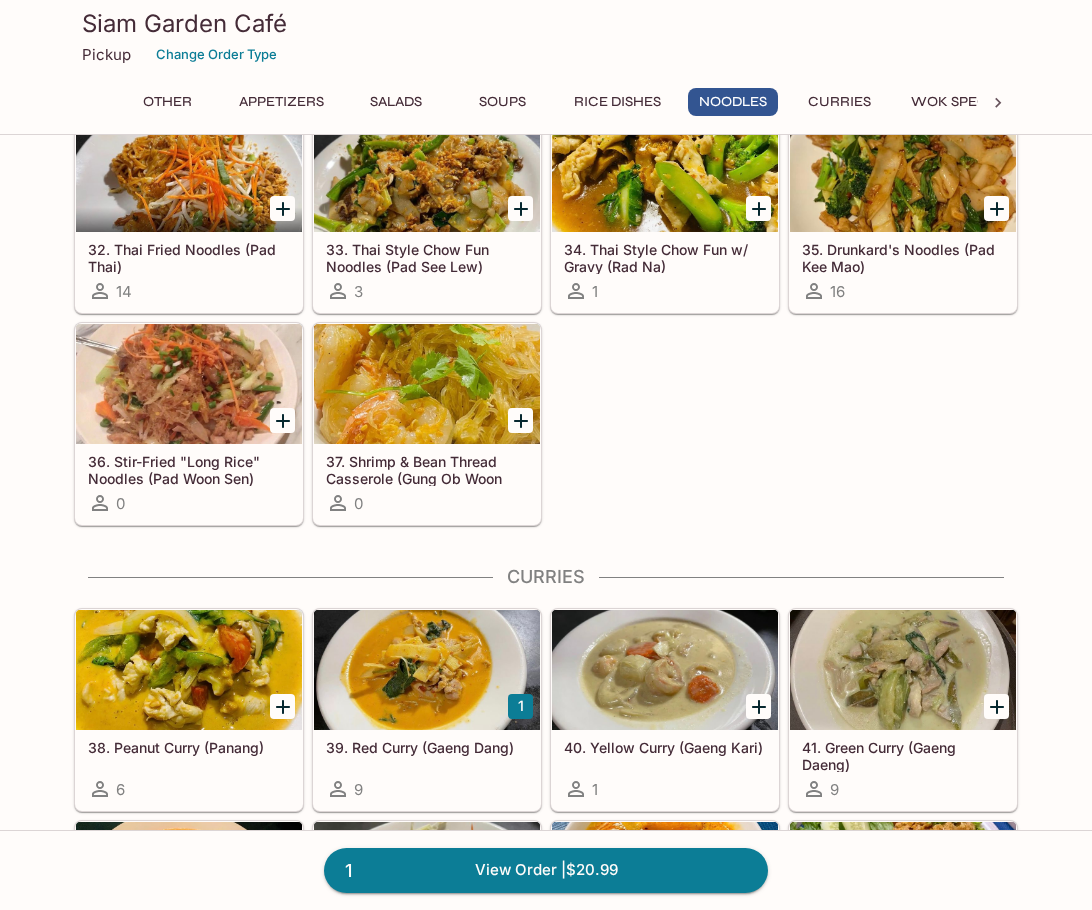 click at bounding box center (189, 670) 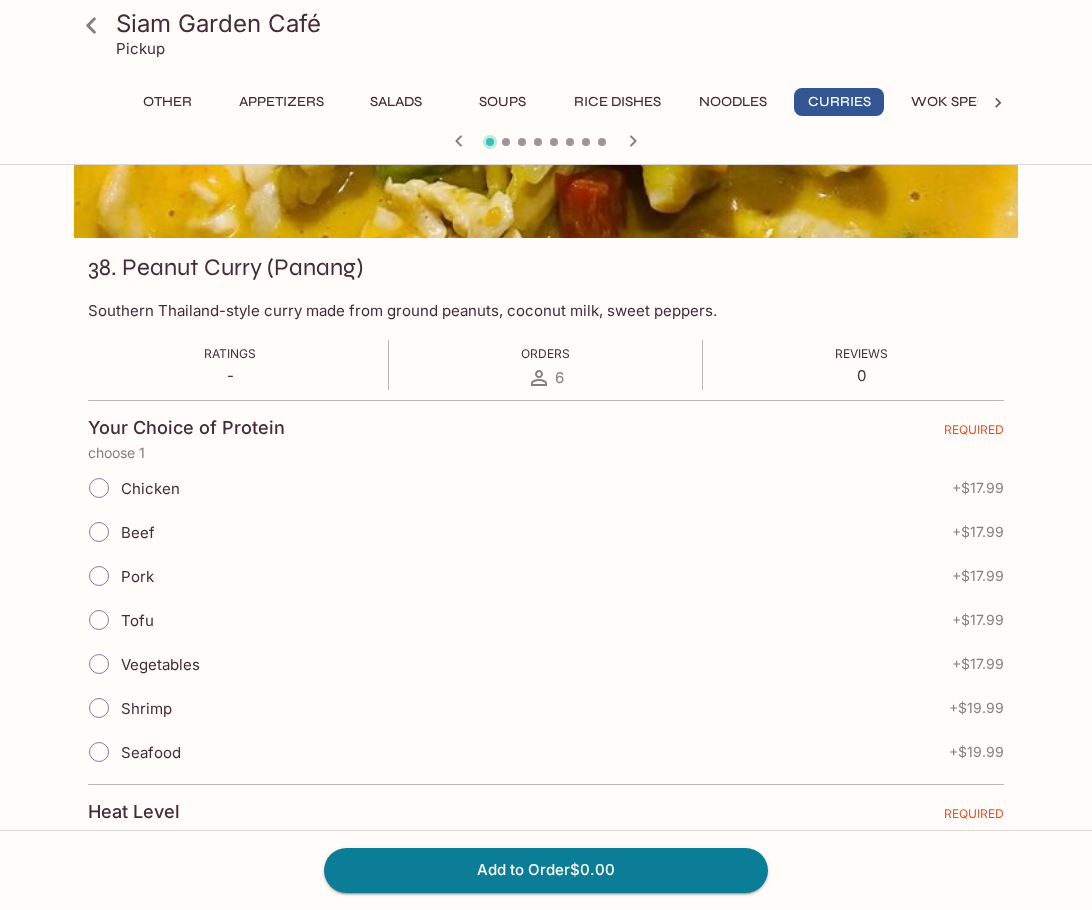 scroll, scrollTop: 0, scrollLeft: 0, axis: both 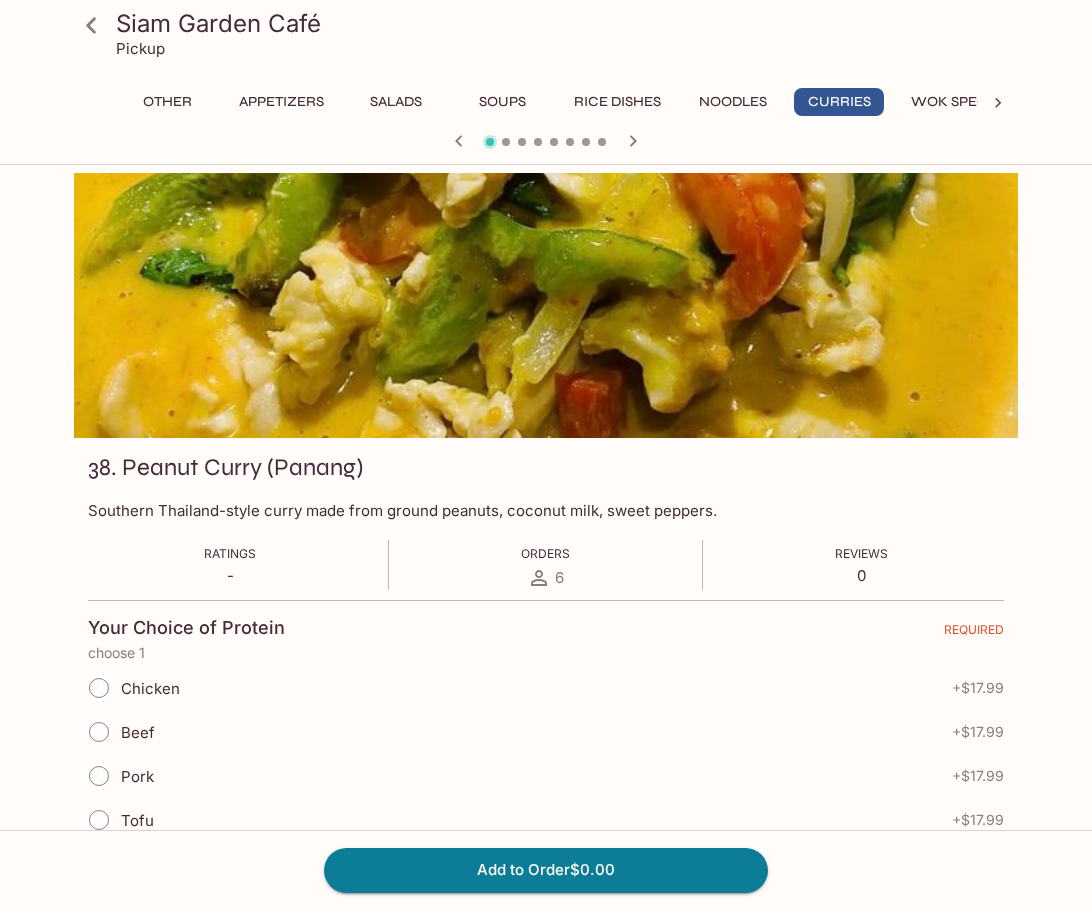 click 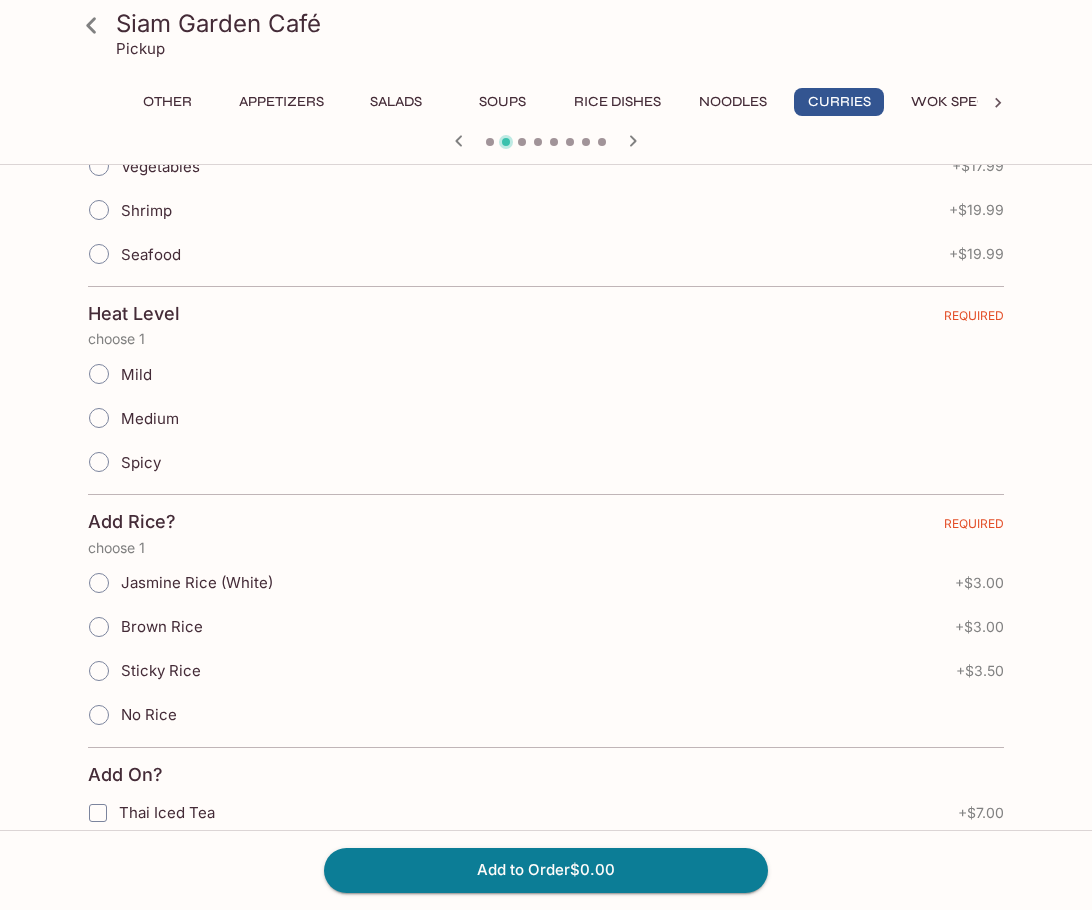 scroll, scrollTop: 700, scrollLeft: 0, axis: vertical 